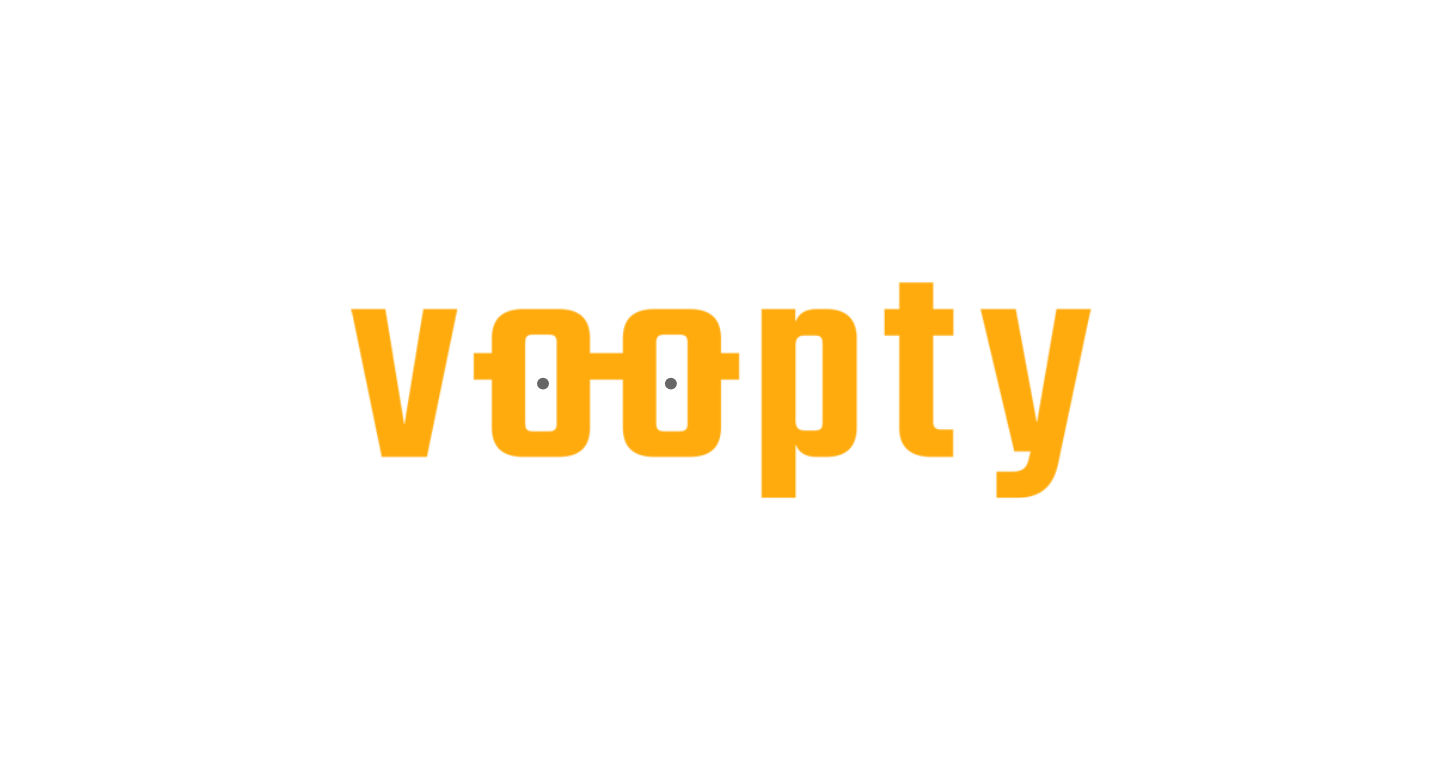 scroll, scrollTop: 0, scrollLeft: 0, axis: both 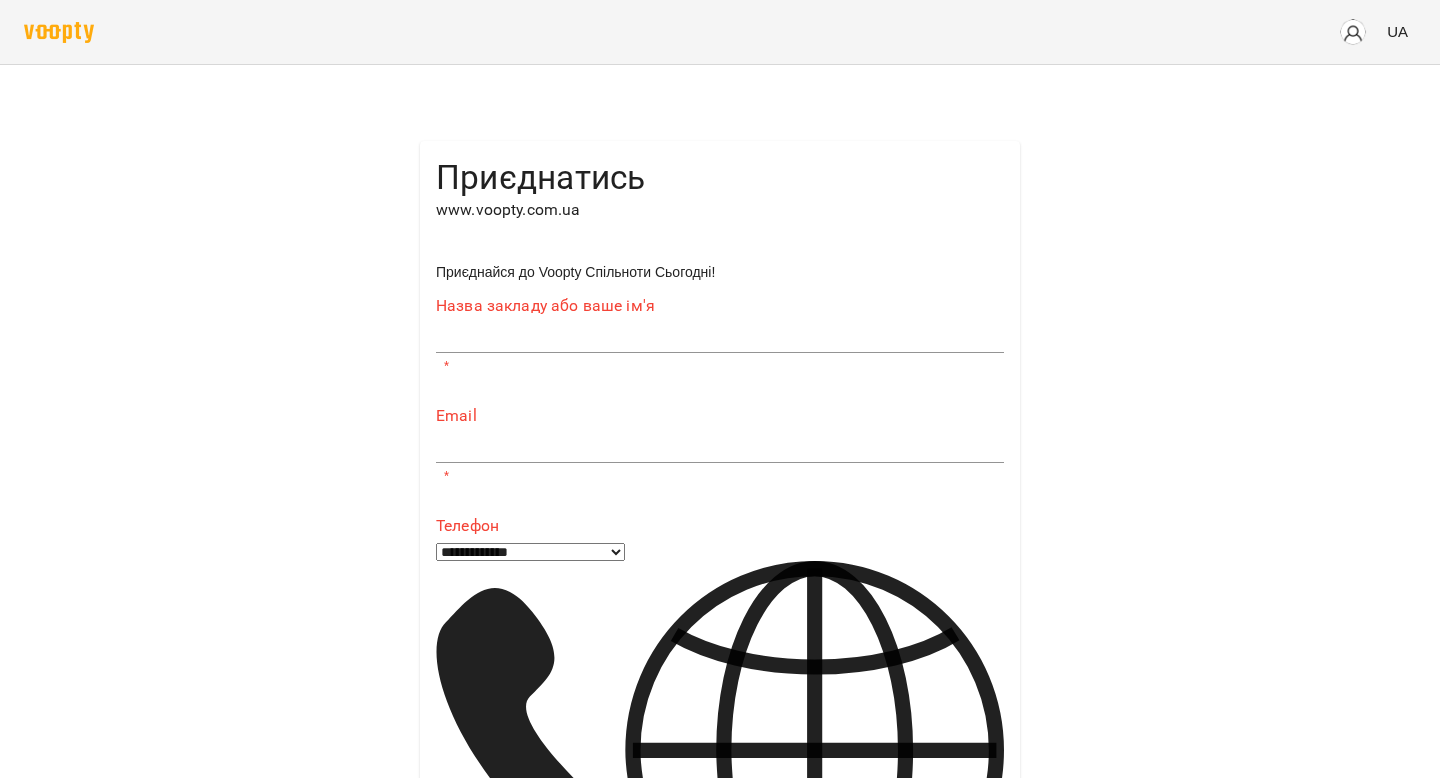 type on "**********" 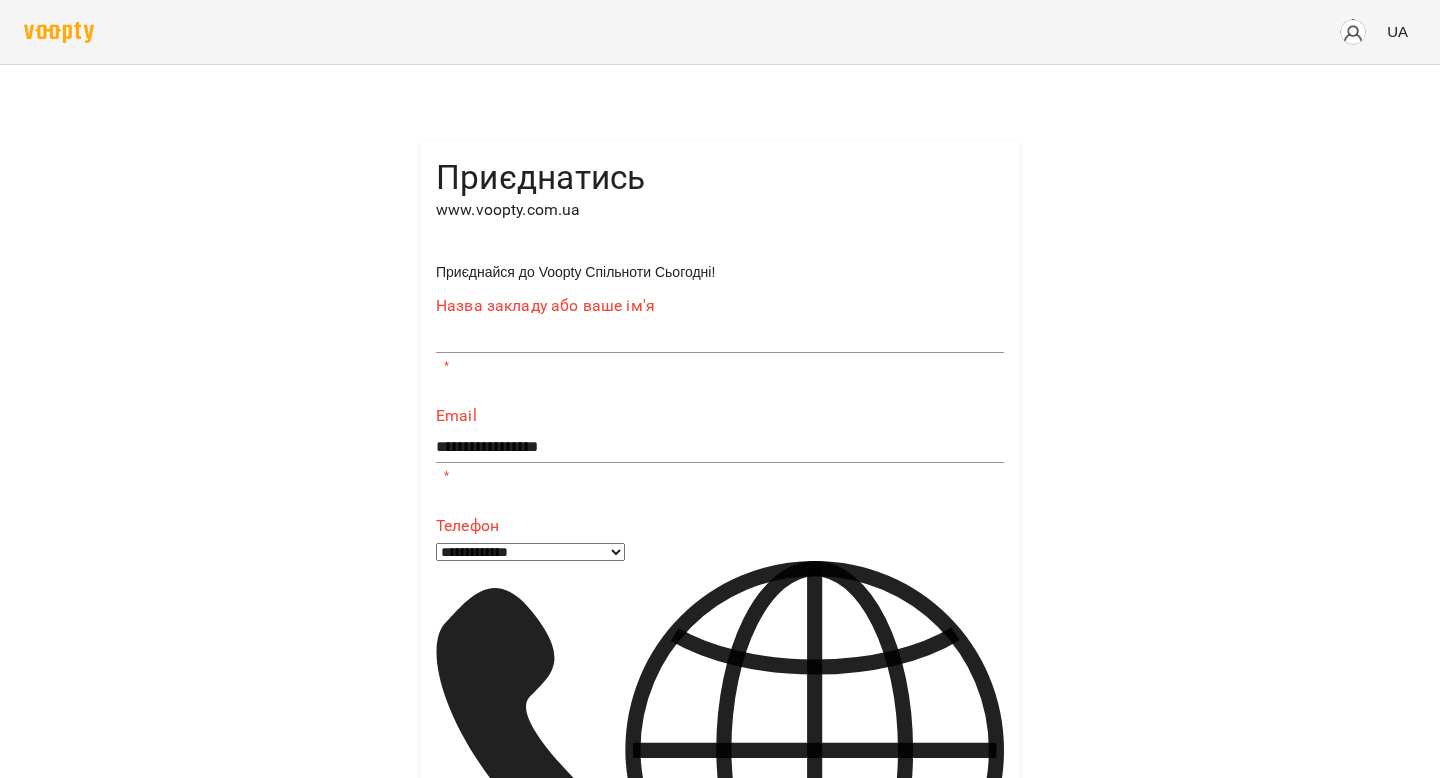 click at bounding box center [1353, 32] 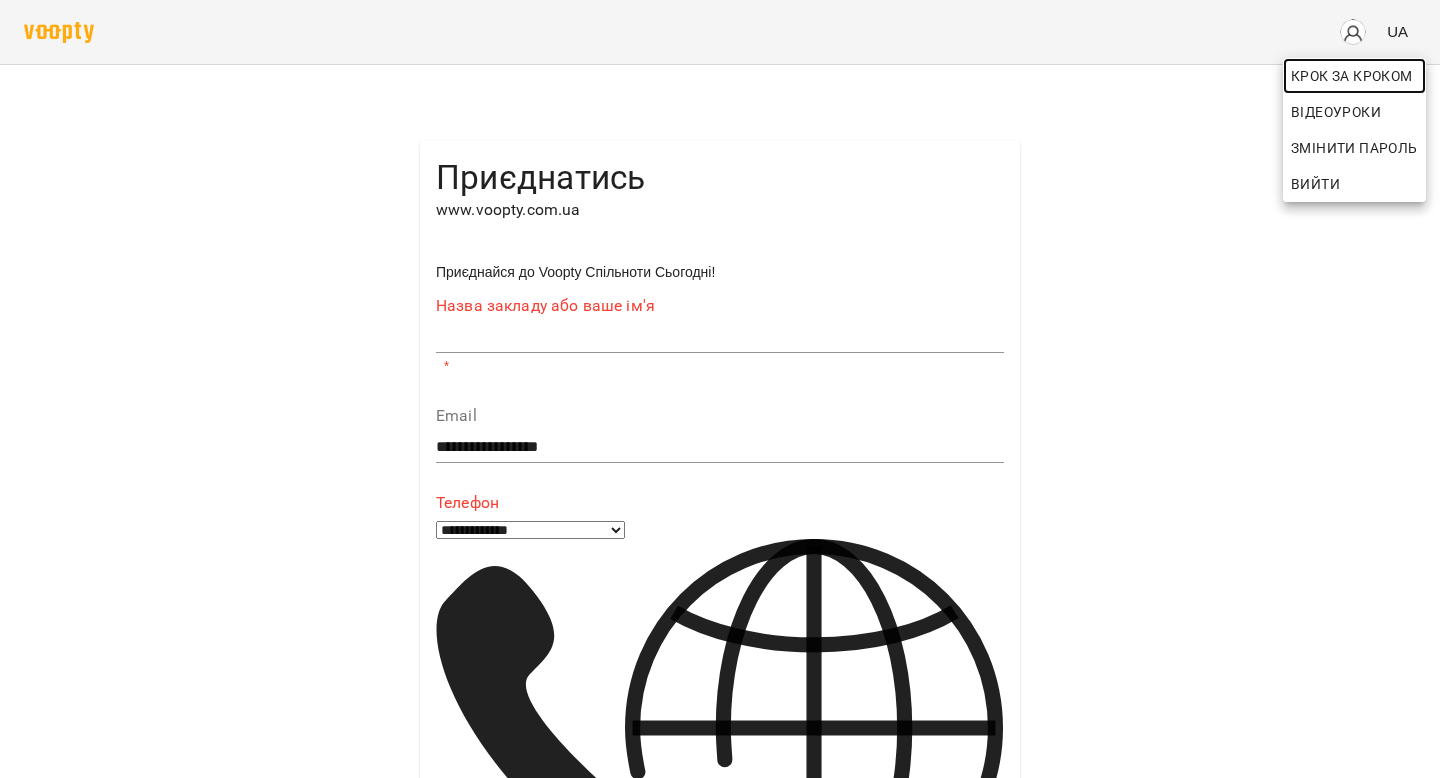 click on "Крок за Кроком" at bounding box center [1354, 76] 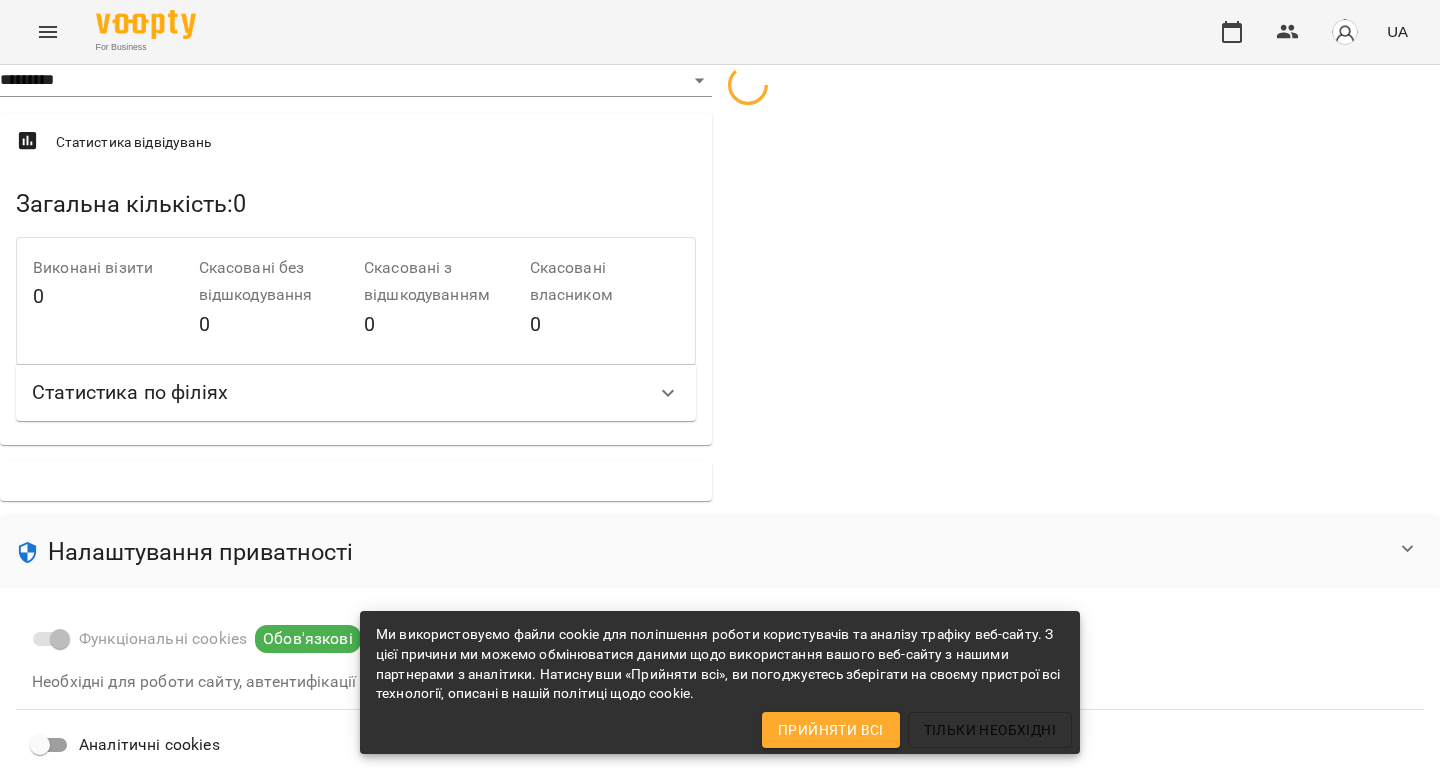 select on "**" 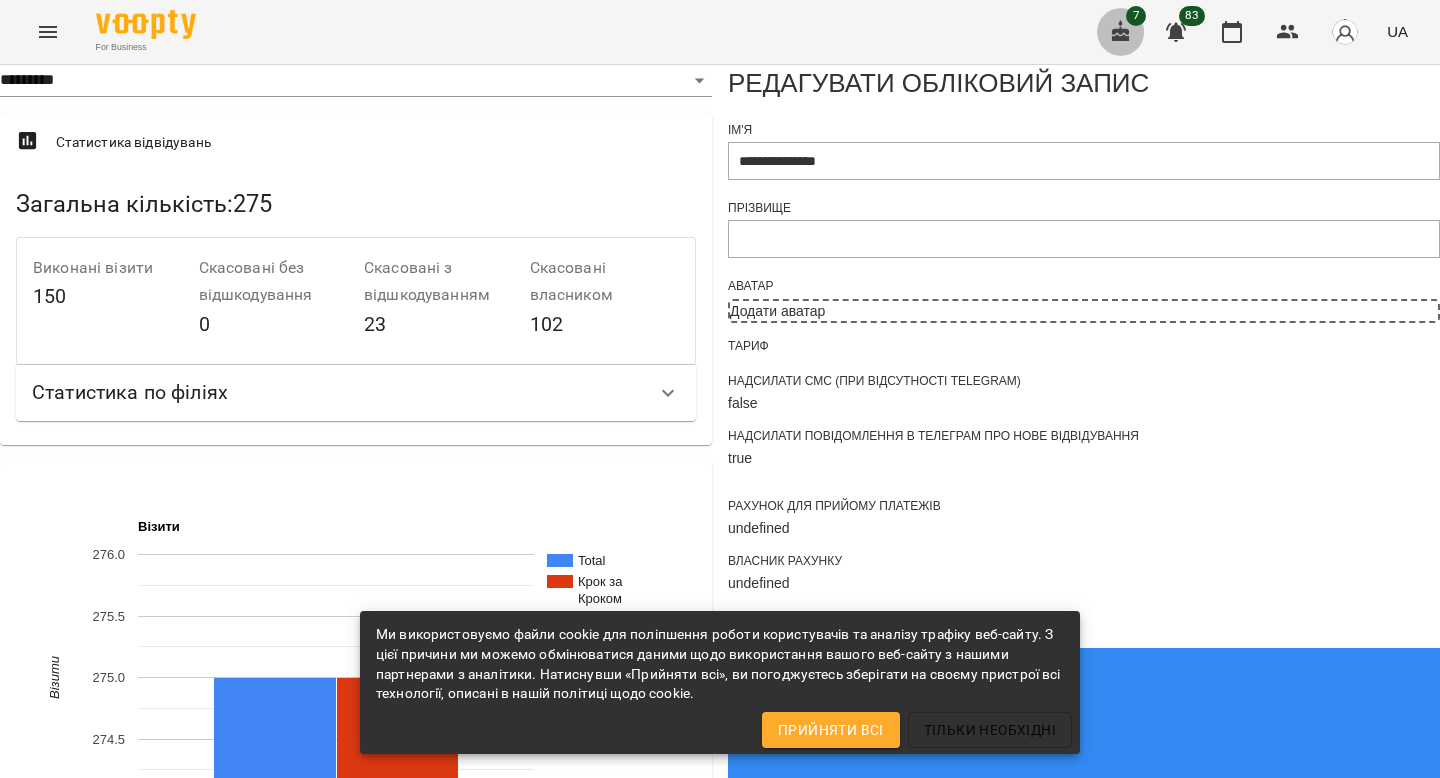 click 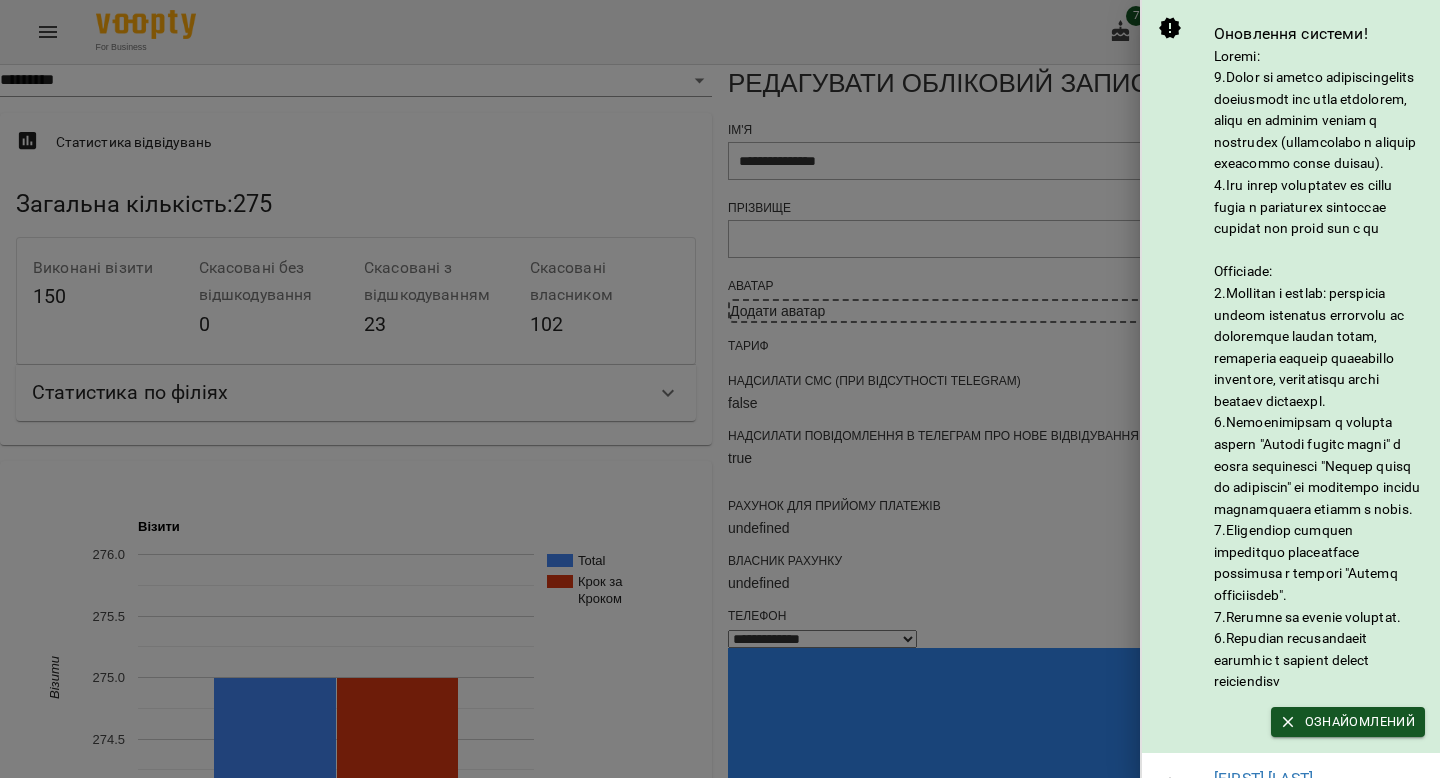 click at bounding box center (720, 389) 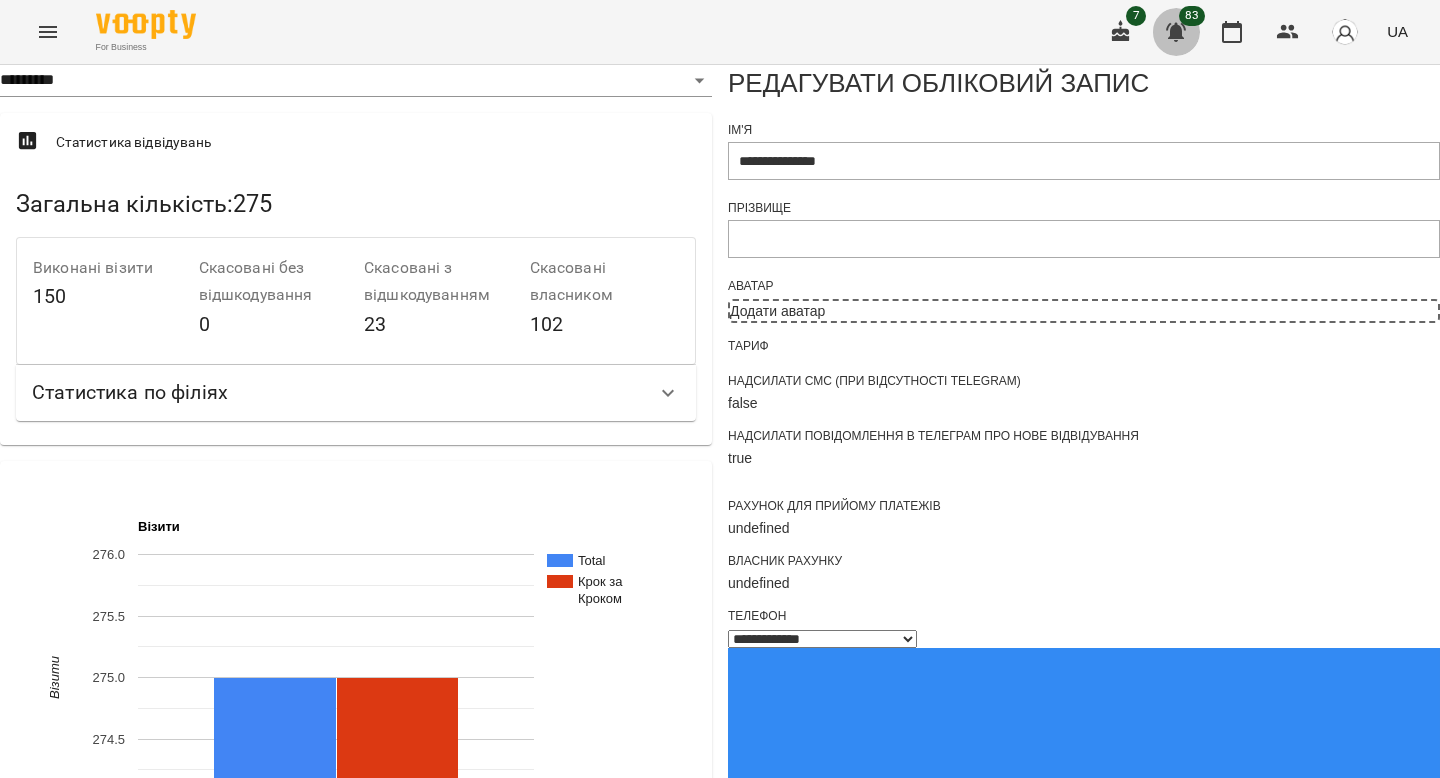 click 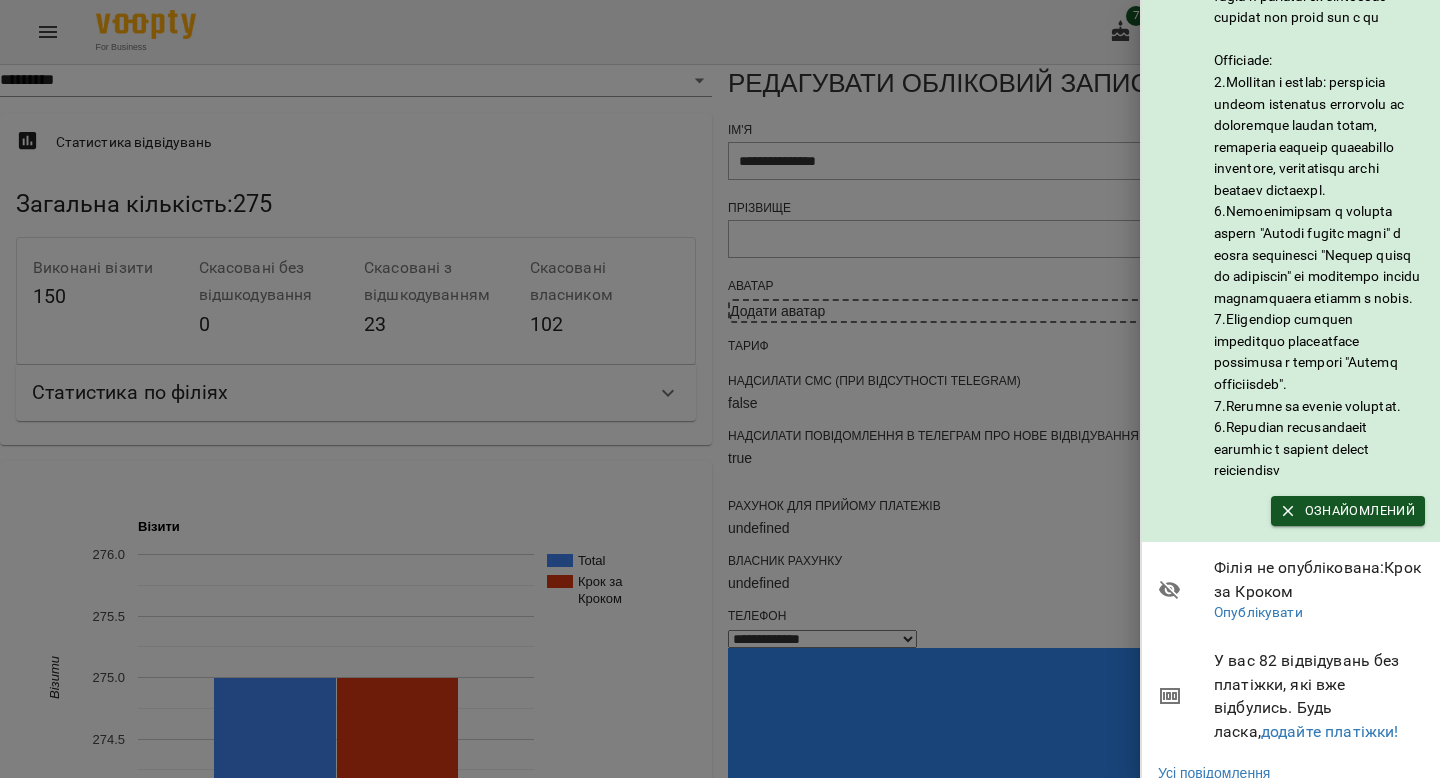 scroll, scrollTop: 221, scrollLeft: 0, axis: vertical 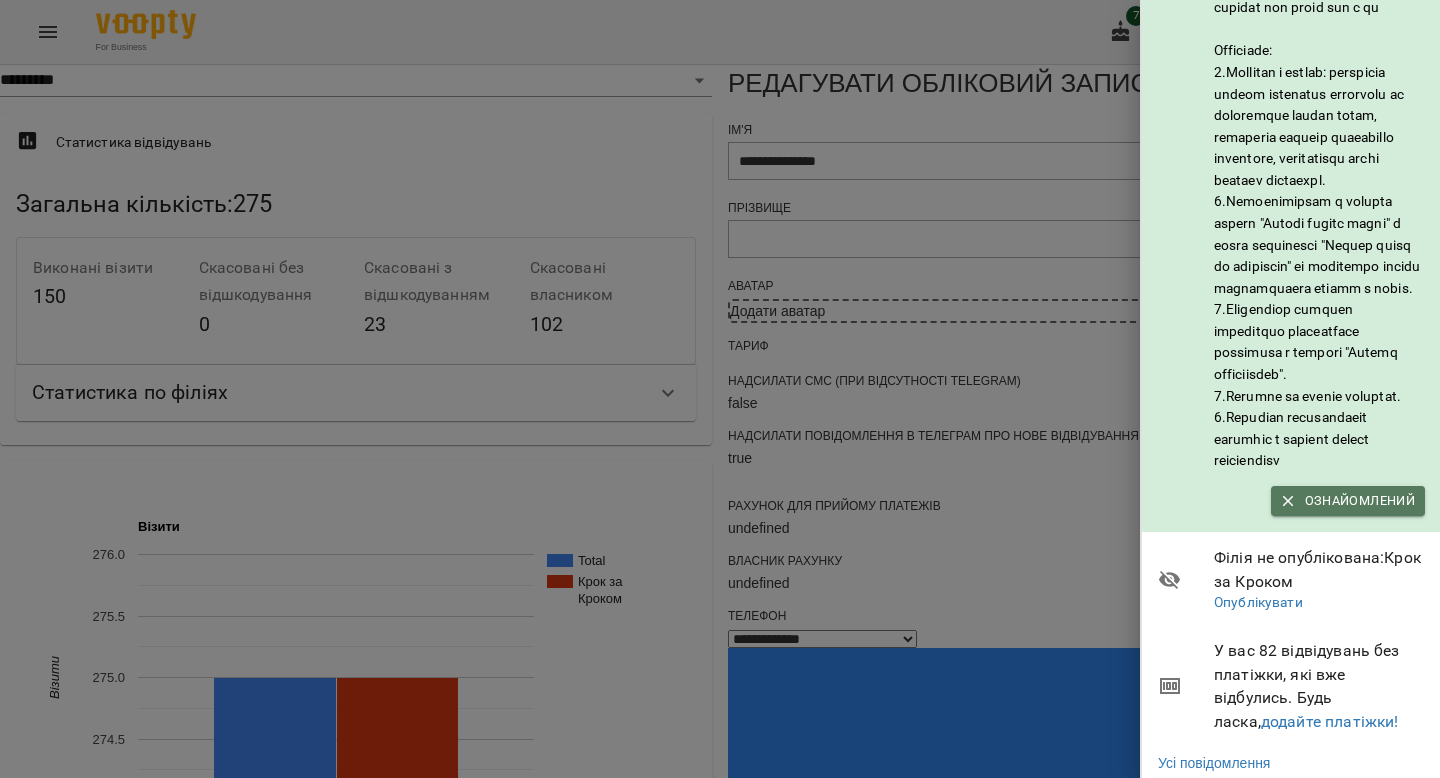 click on "Ознайомлений" at bounding box center [1348, 501] 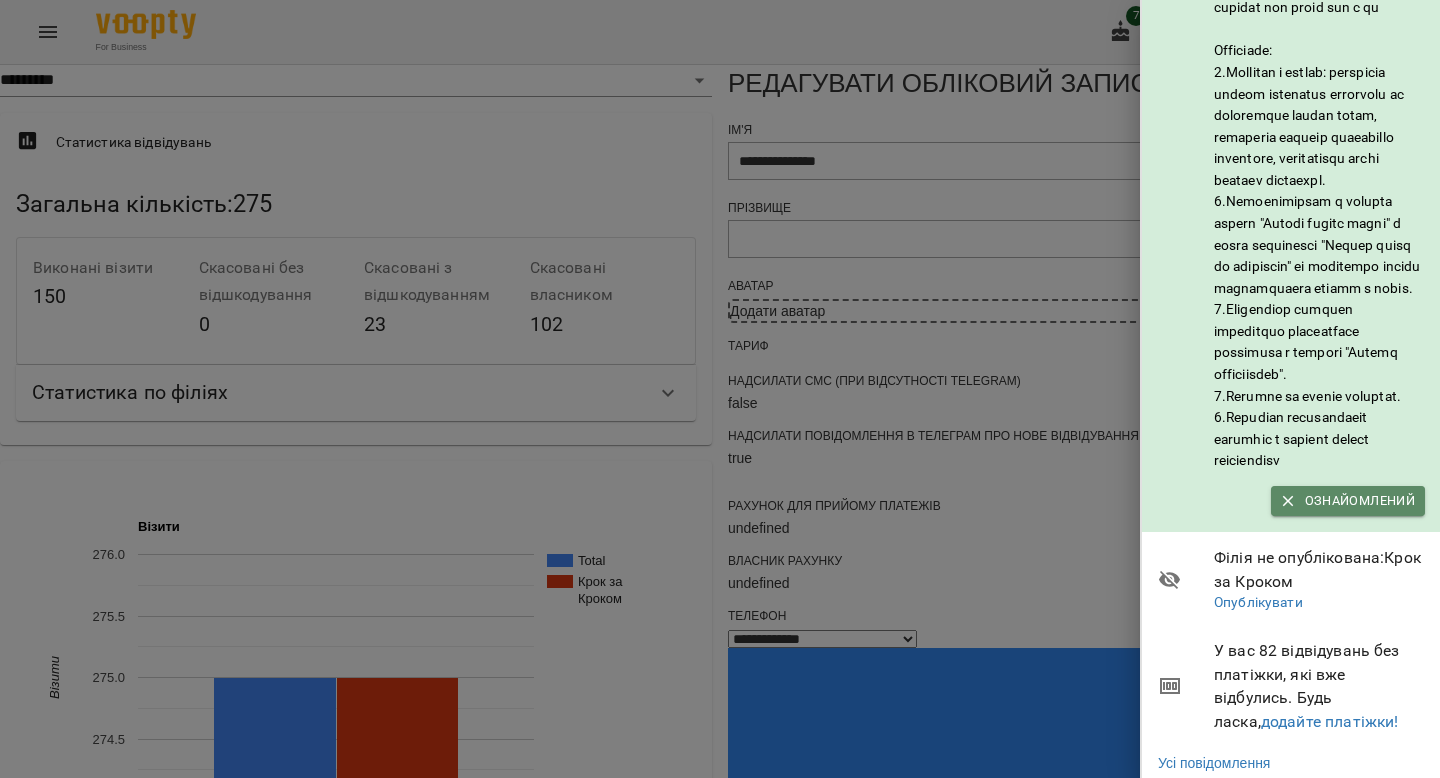 scroll, scrollTop: 0, scrollLeft: 0, axis: both 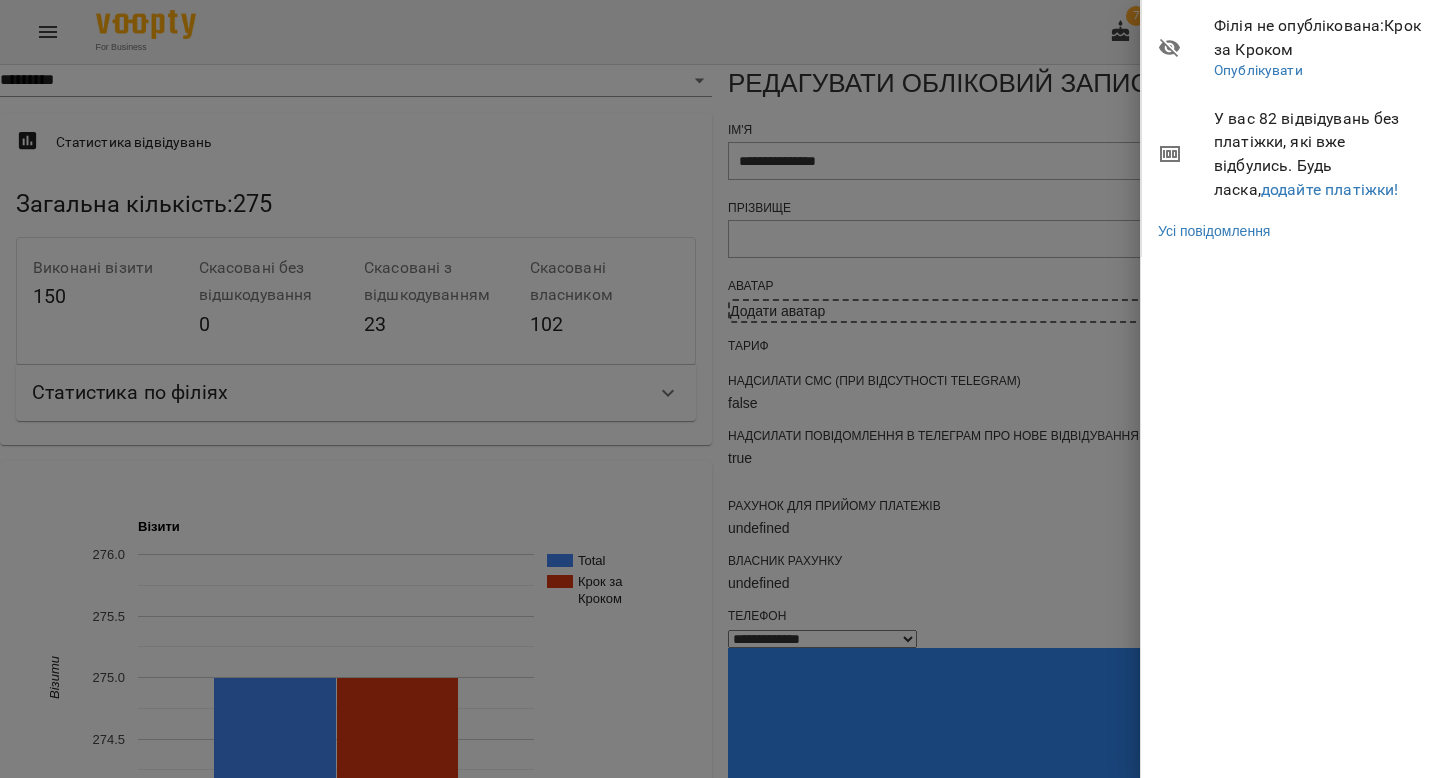 click at bounding box center (720, 389) 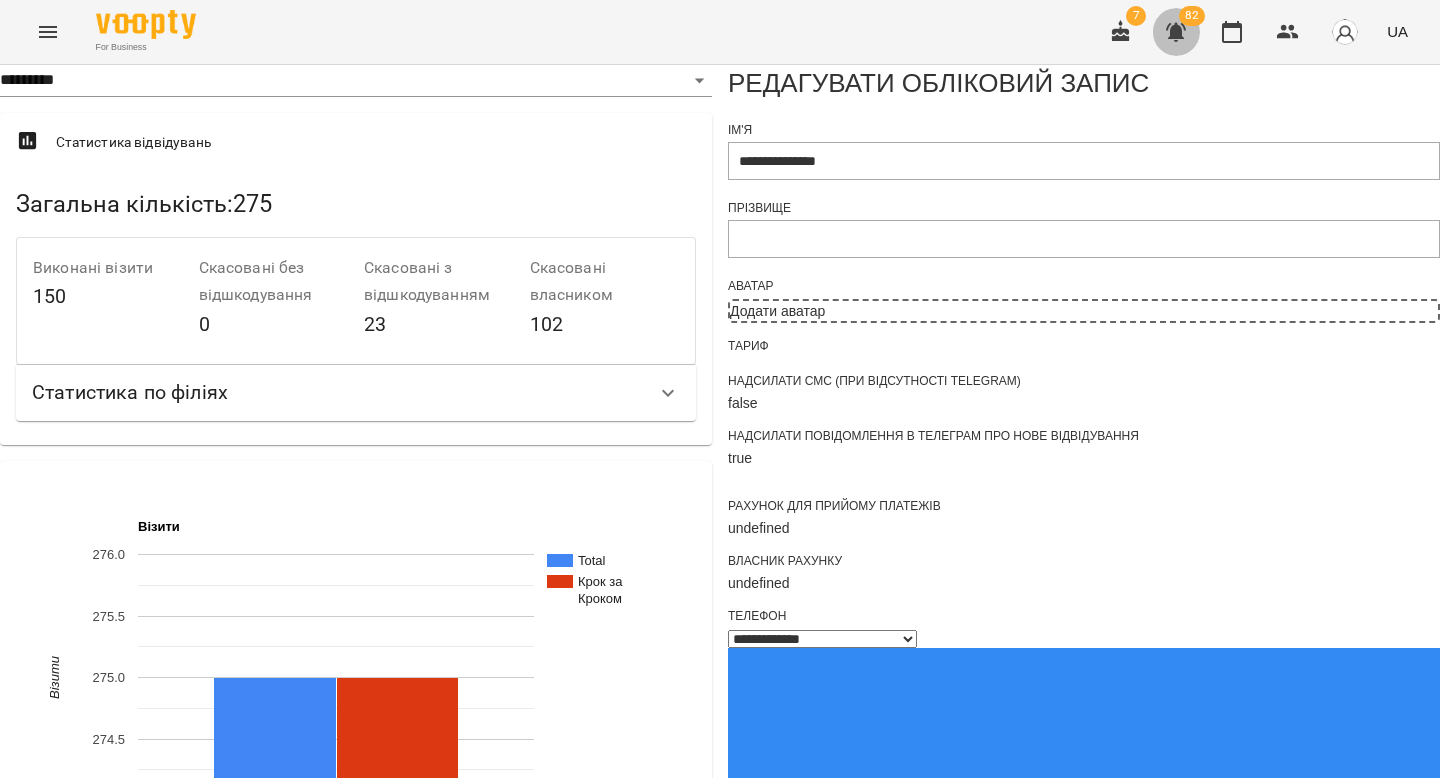 click 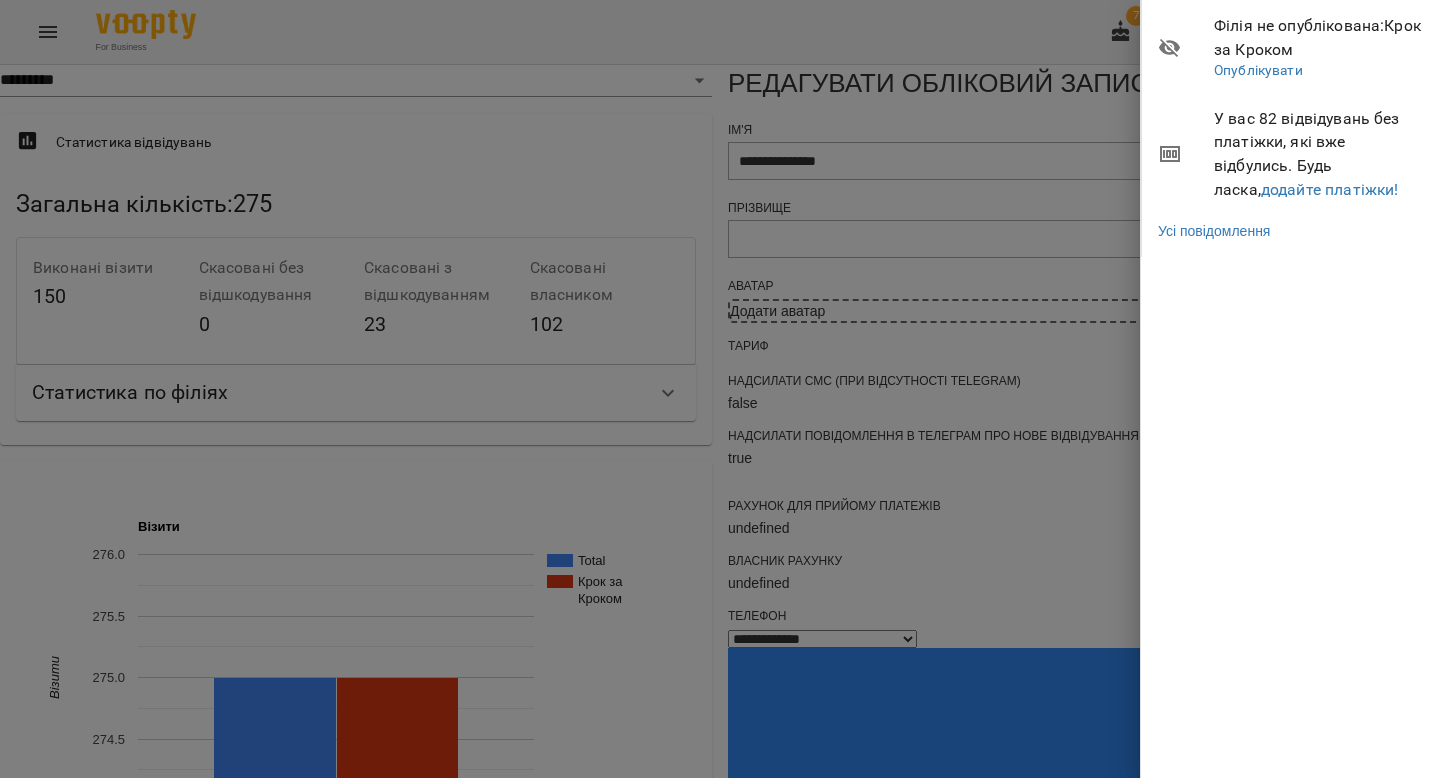 click at bounding box center [720, 389] 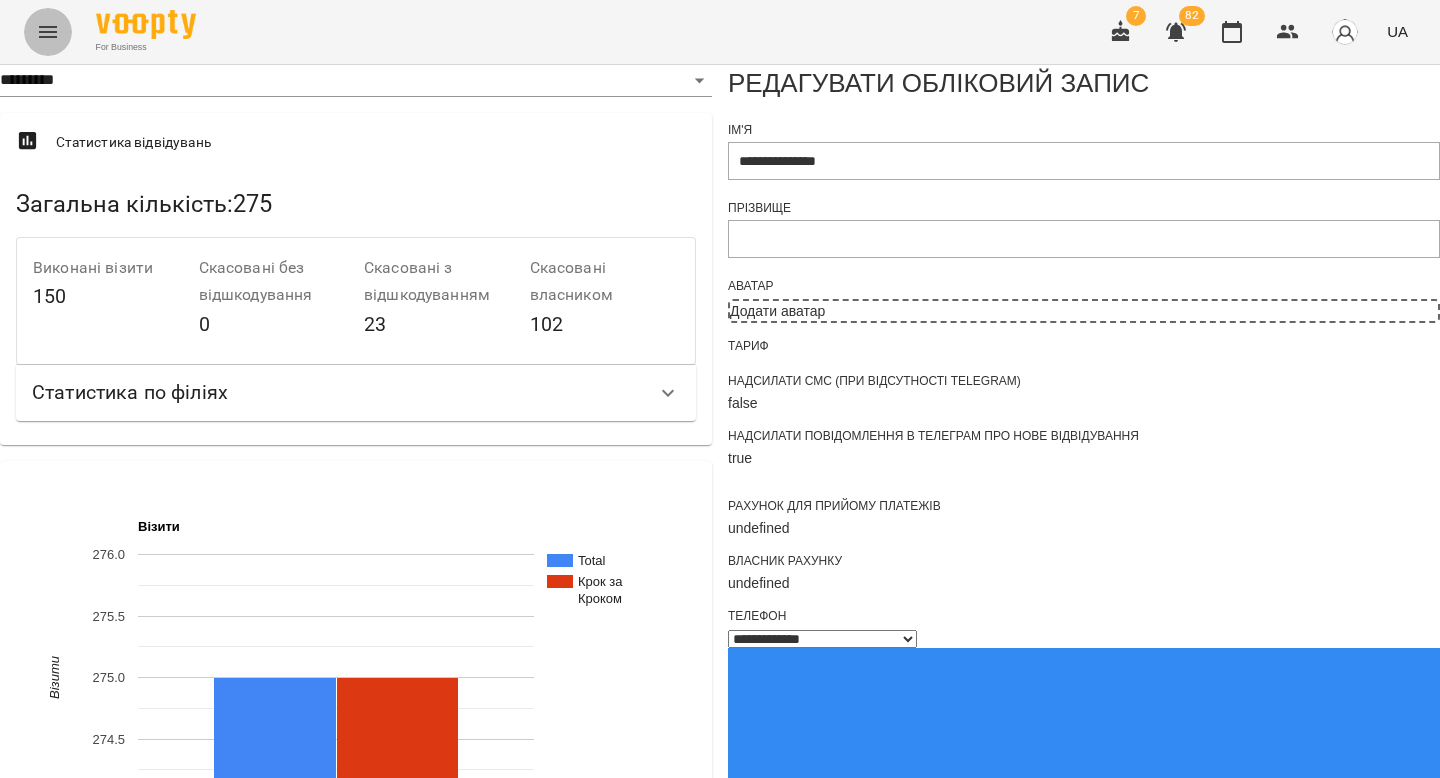 click at bounding box center (48, 32) 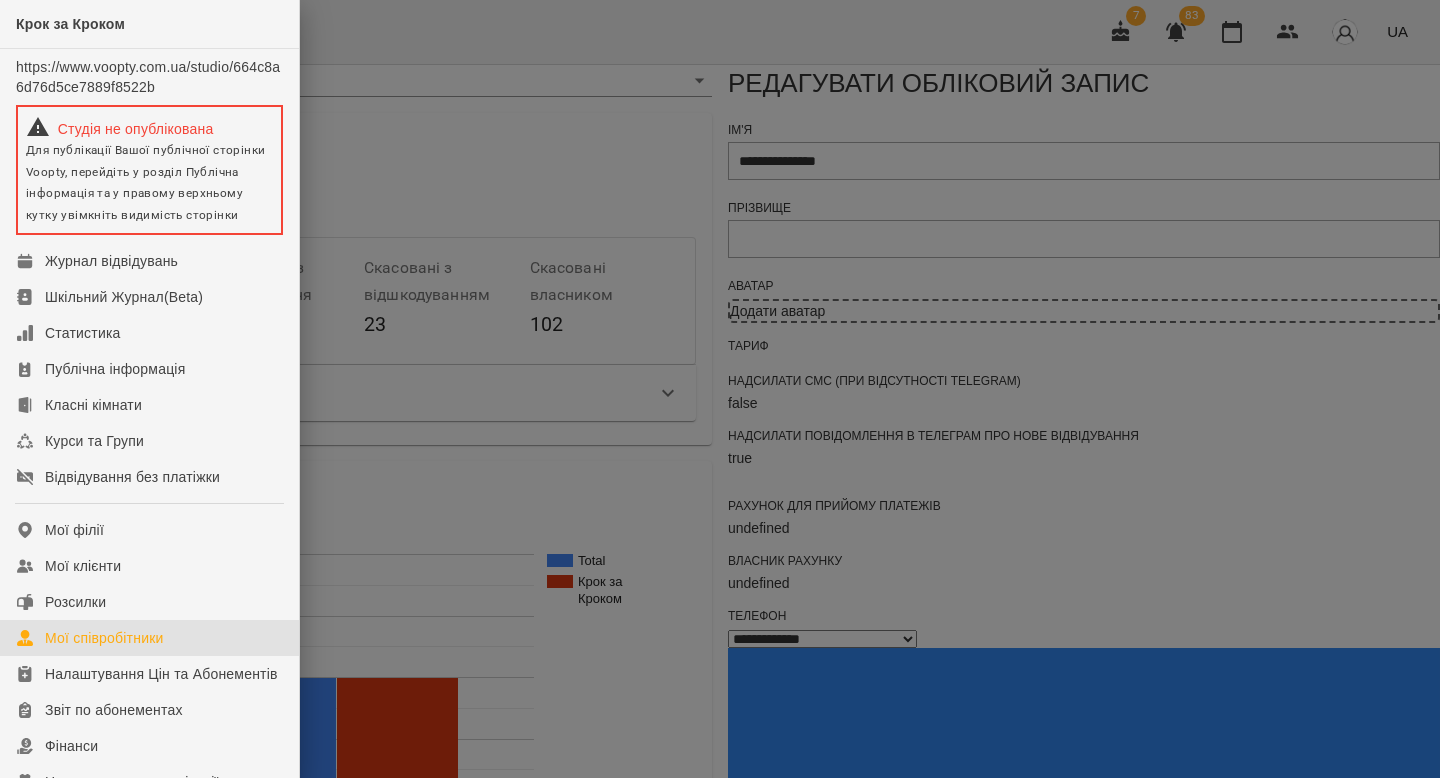 click on "Мої співробітники" at bounding box center (104, 638) 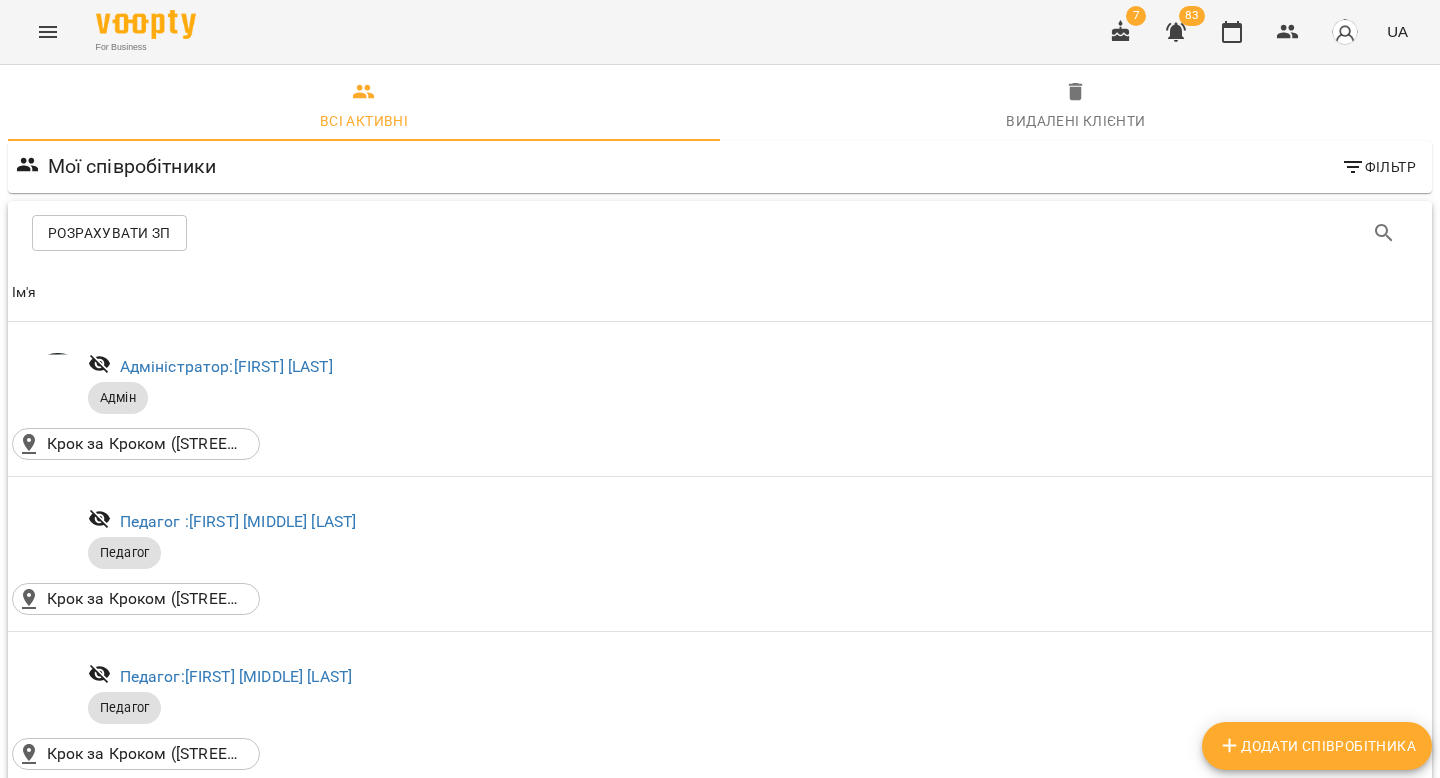 scroll, scrollTop: 2116, scrollLeft: 0, axis: vertical 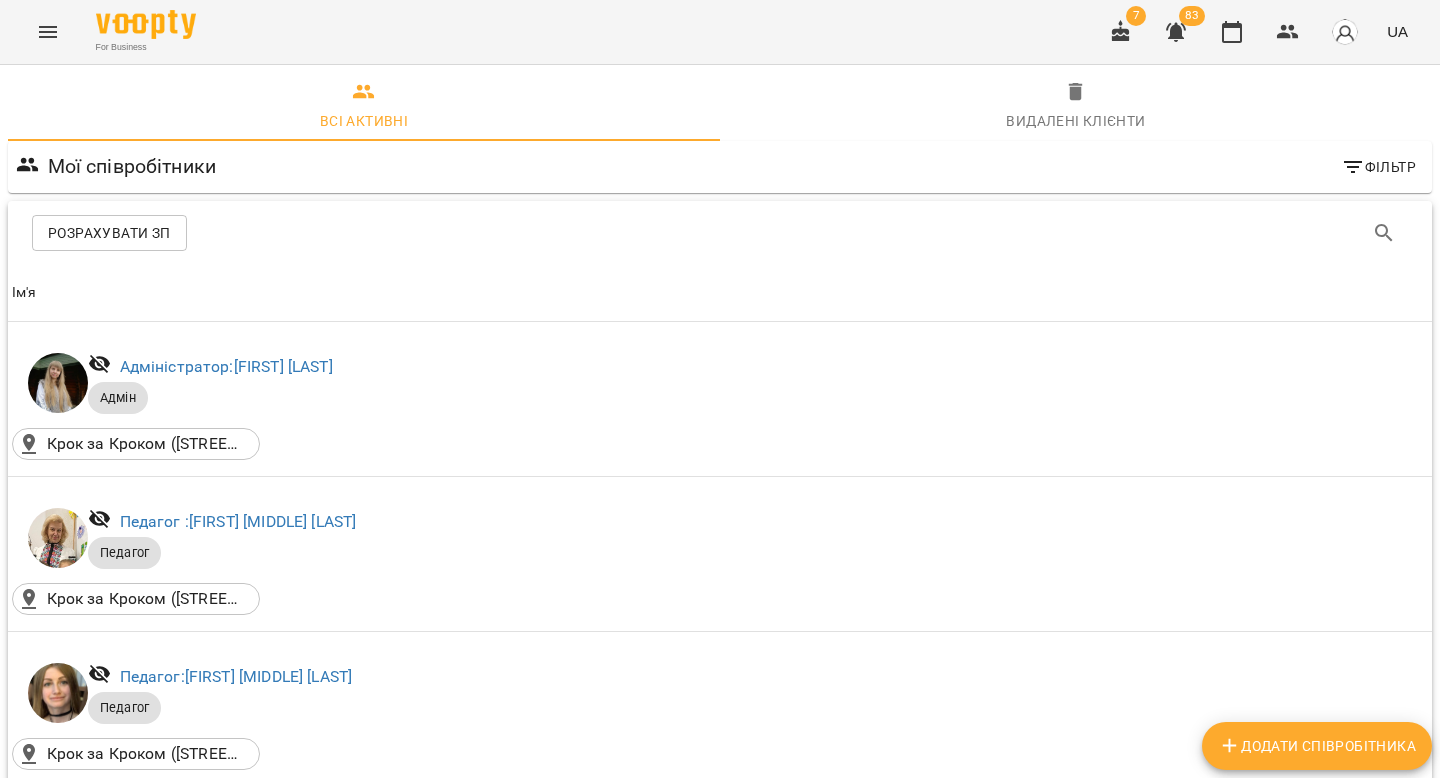 click on "Додати співробітника" at bounding box center [1317, 746] 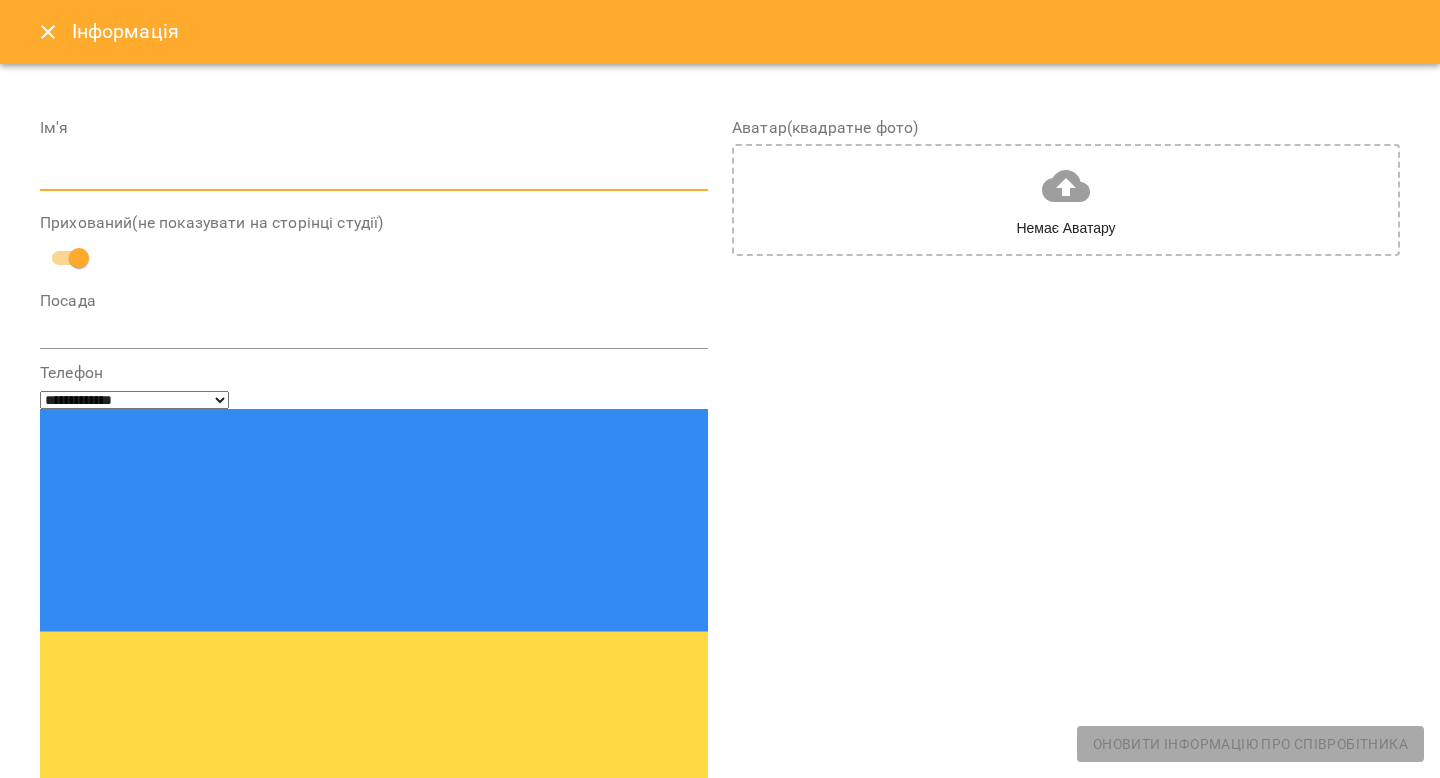 click at bounding box center (374, 176) 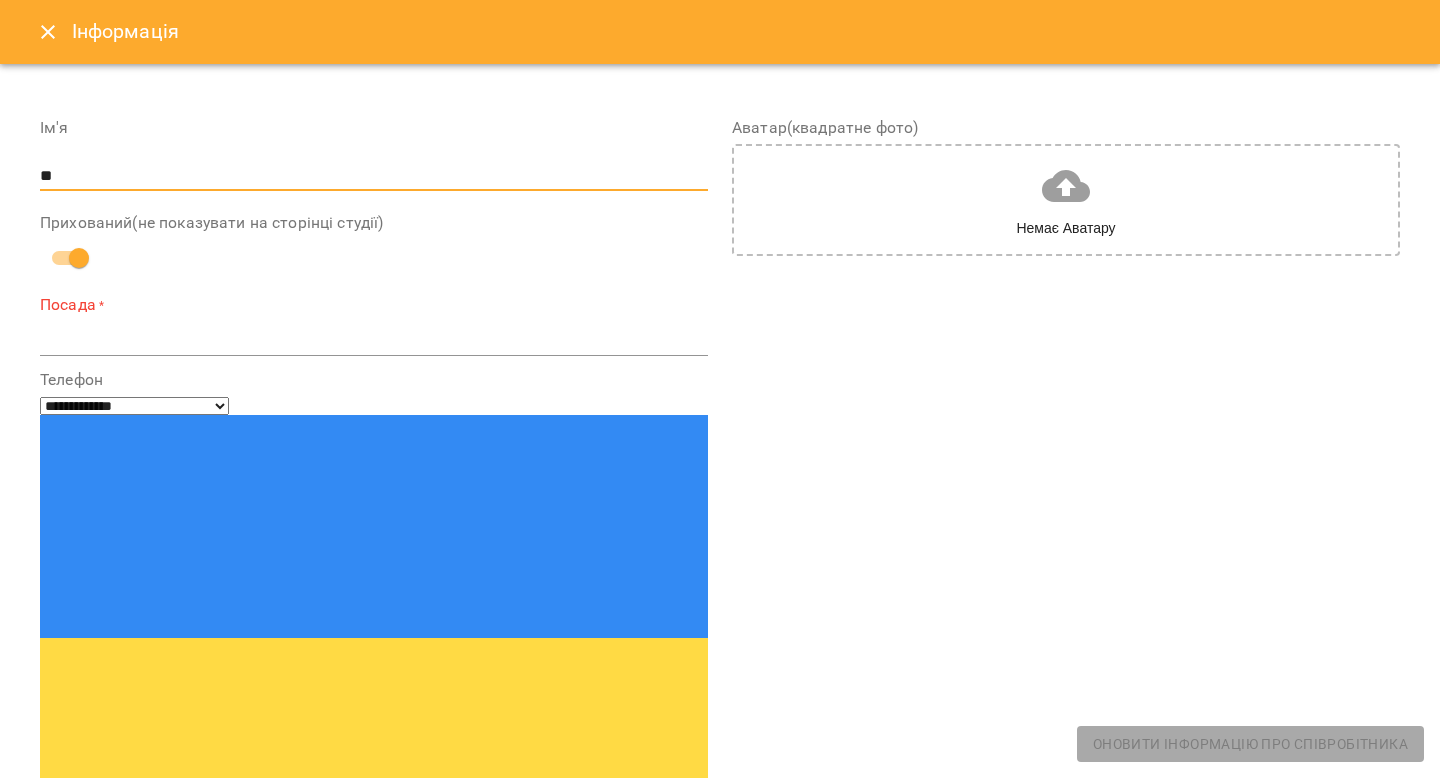 type on "*" 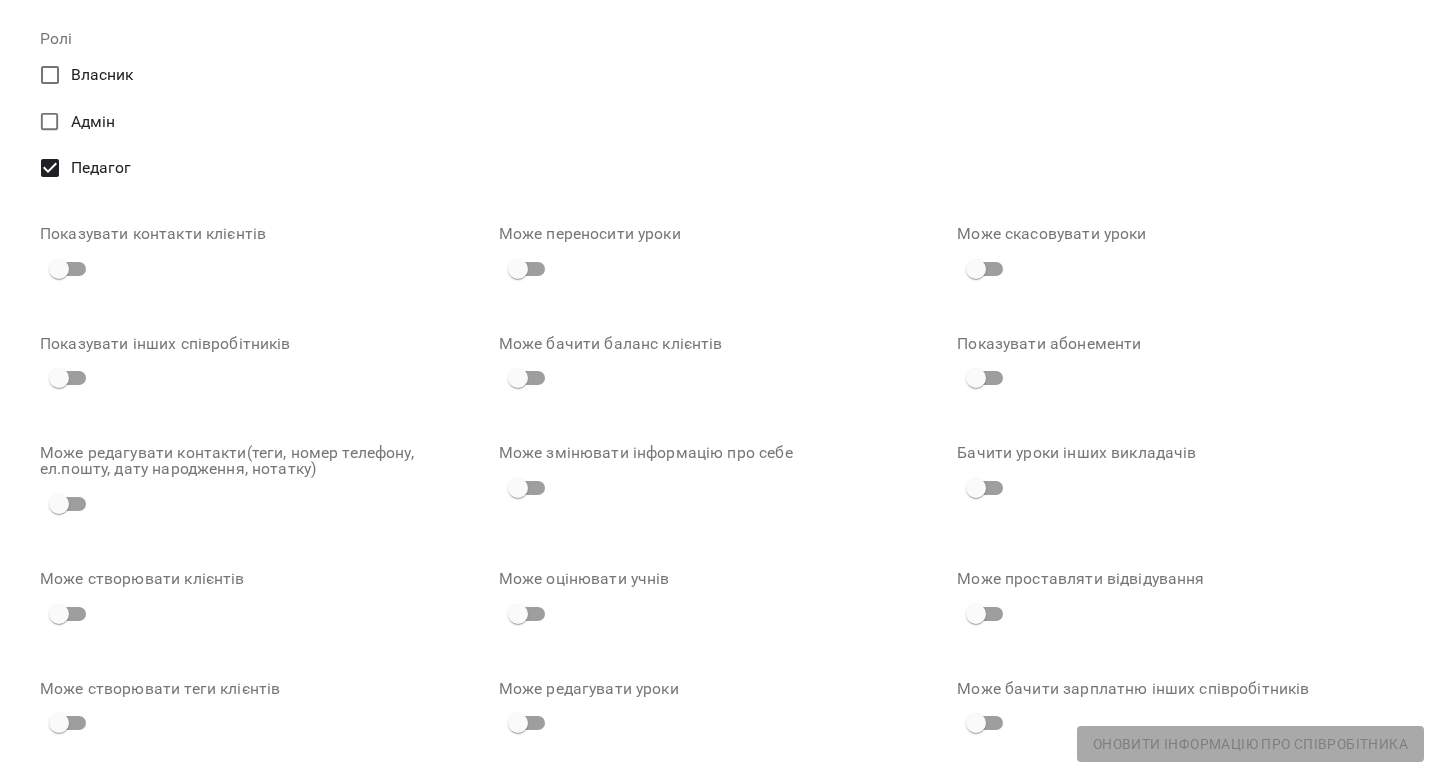 scroll, scrollTop: 1239, scrollLeft: 0, axis: vertical 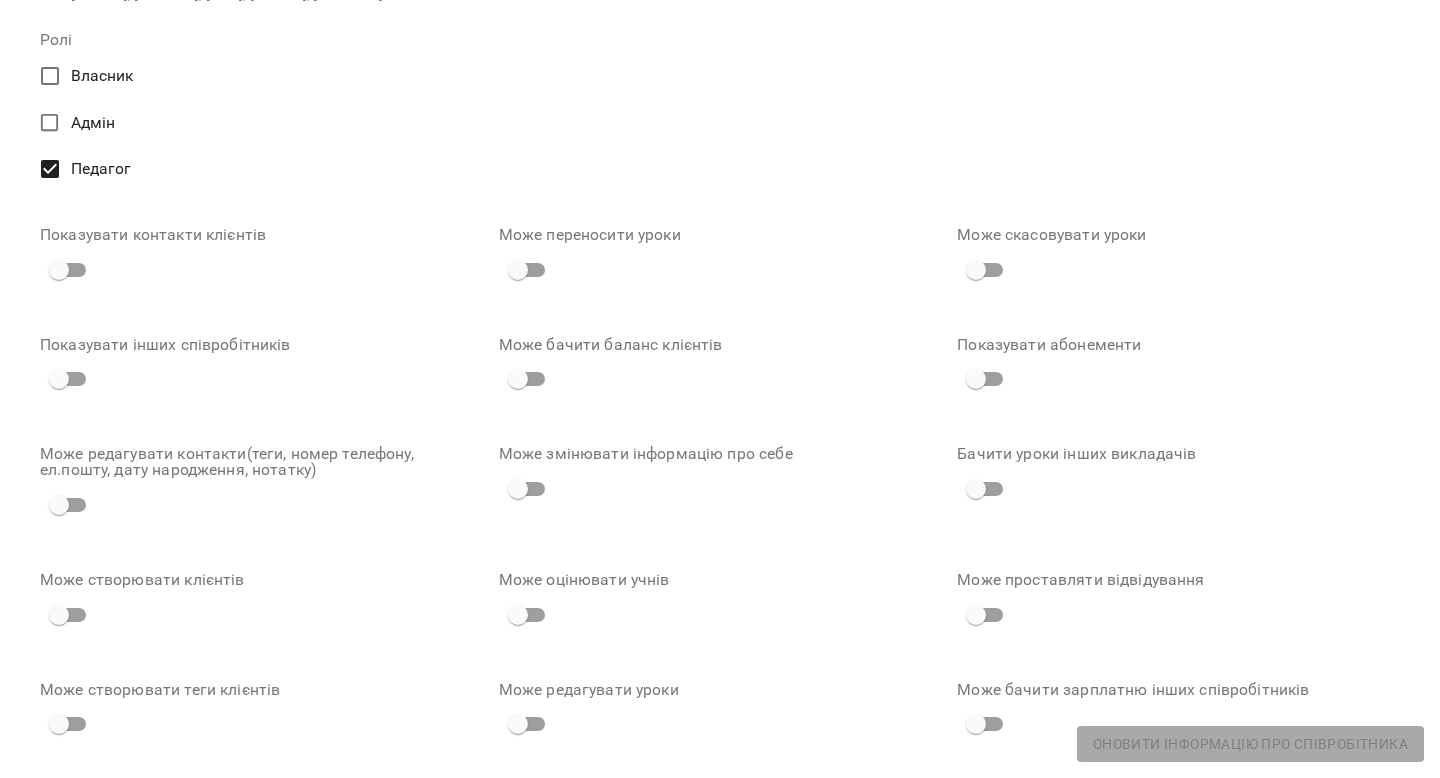 type on "**********" 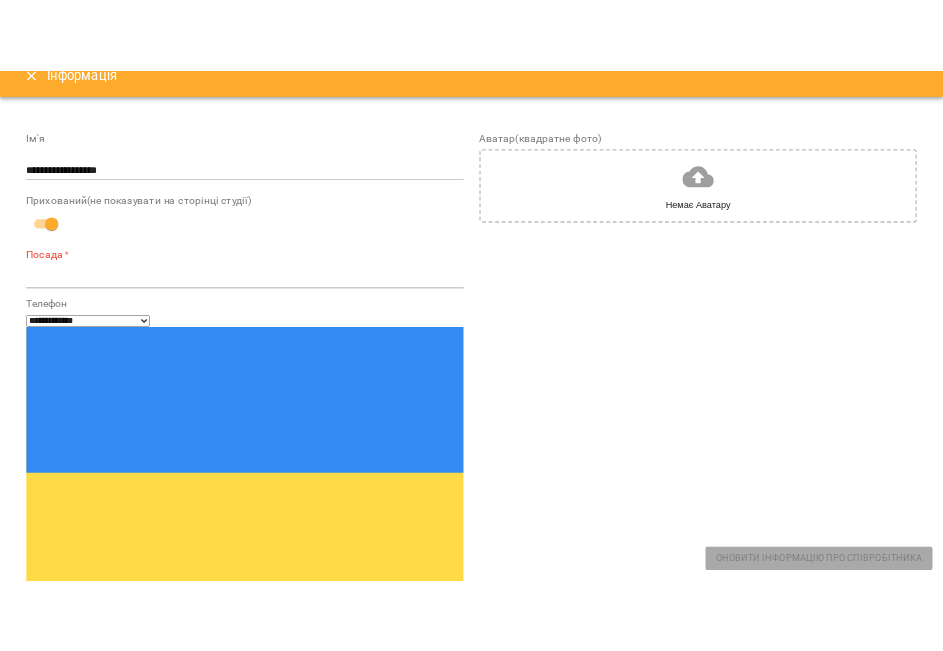 scroll, scrollTop: 0, scrollLeft: 0, axis: both 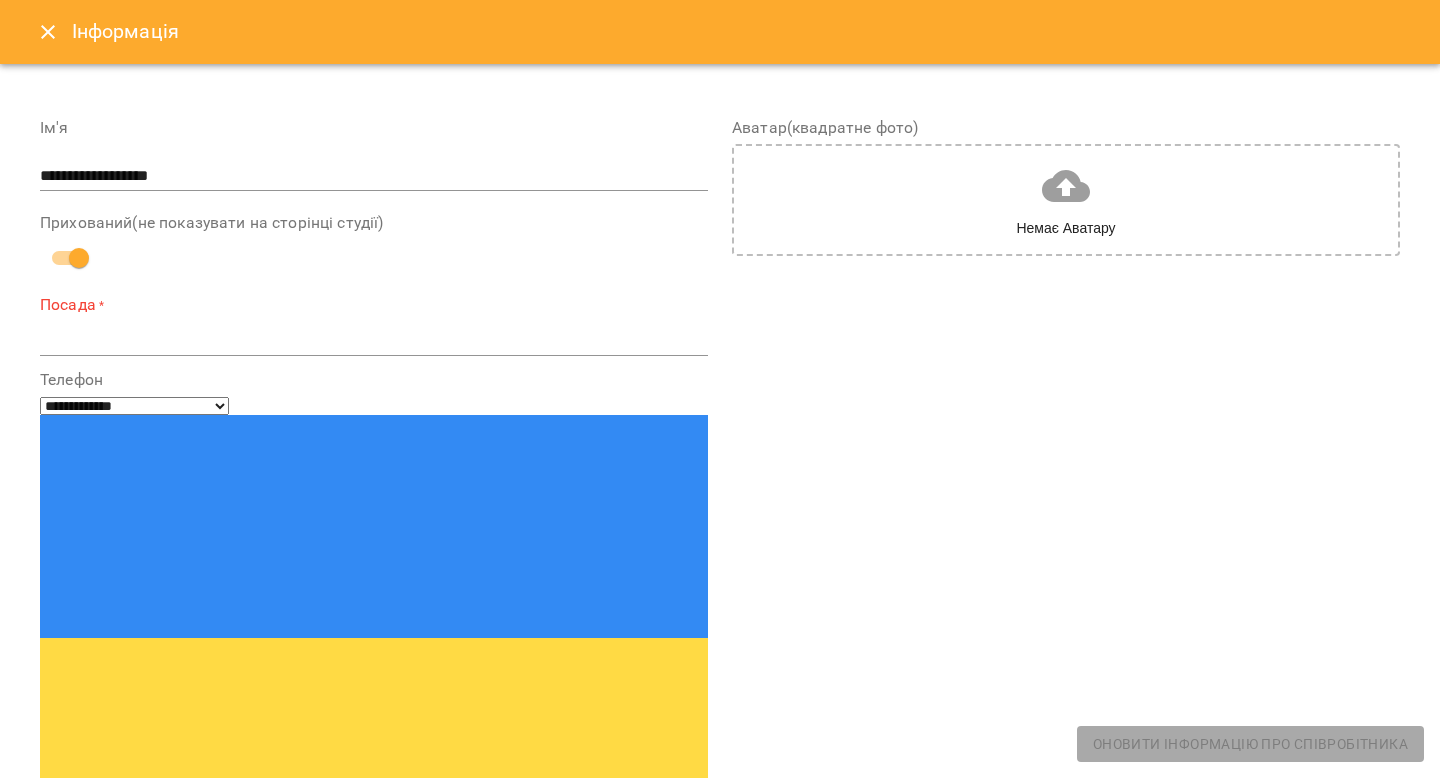click on "*" at bounding box center (374, 340) 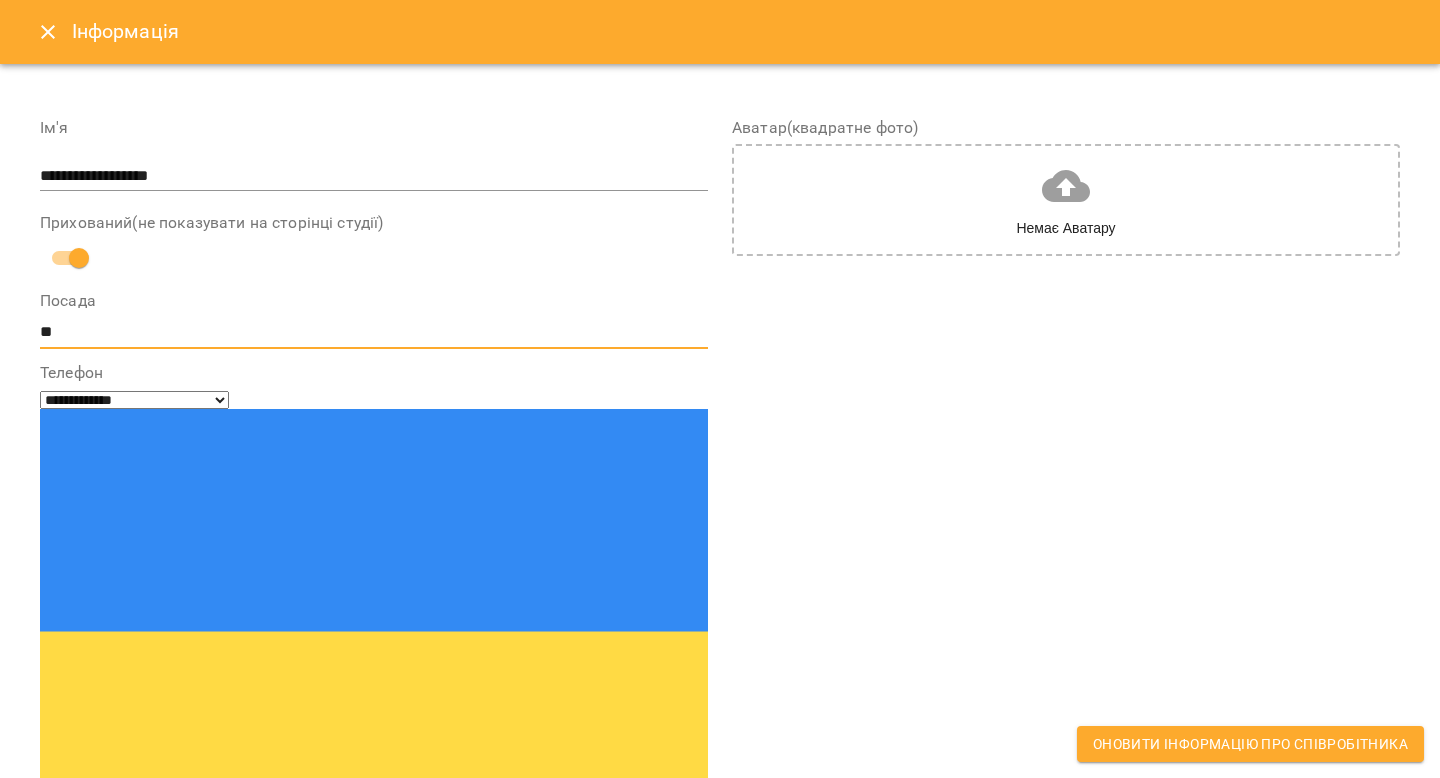 type on "*" 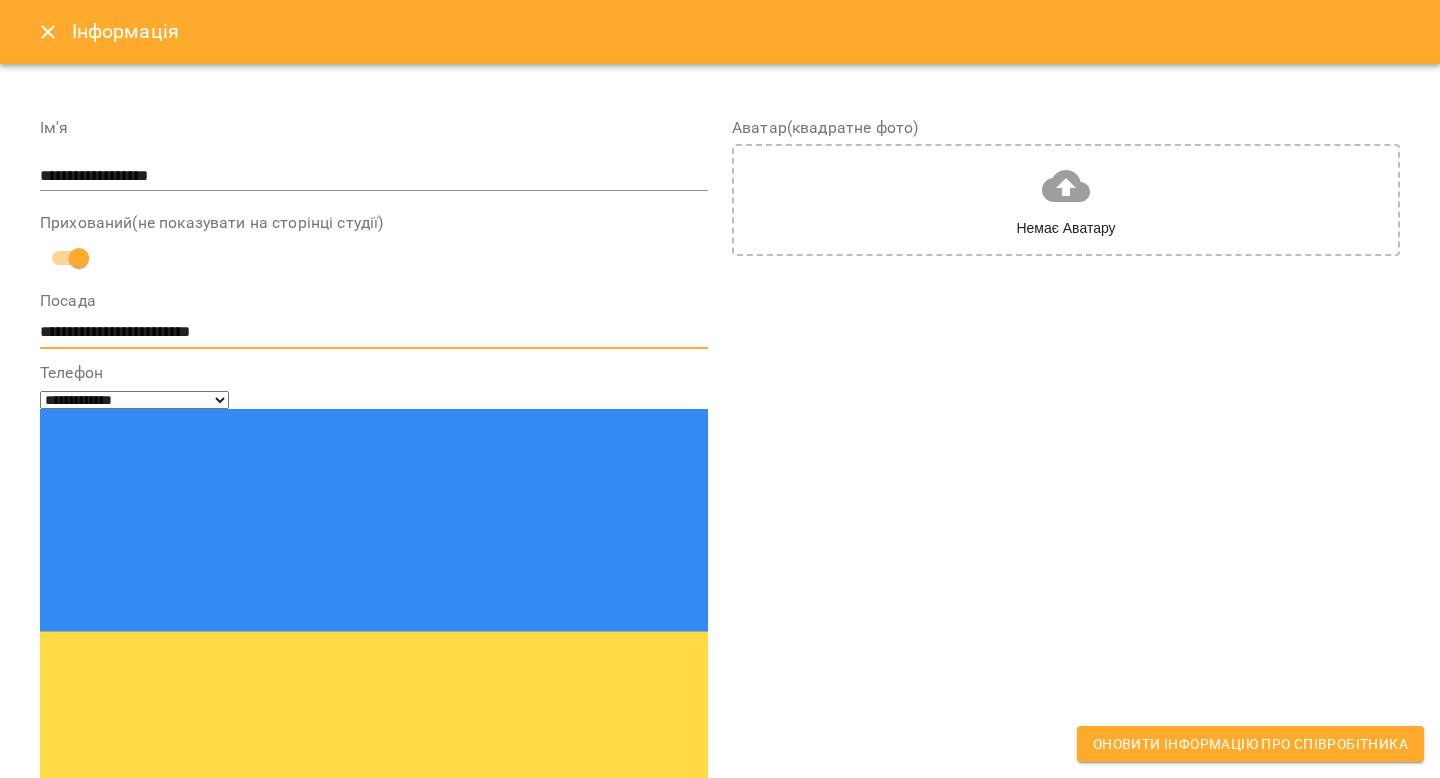 type on "**********" 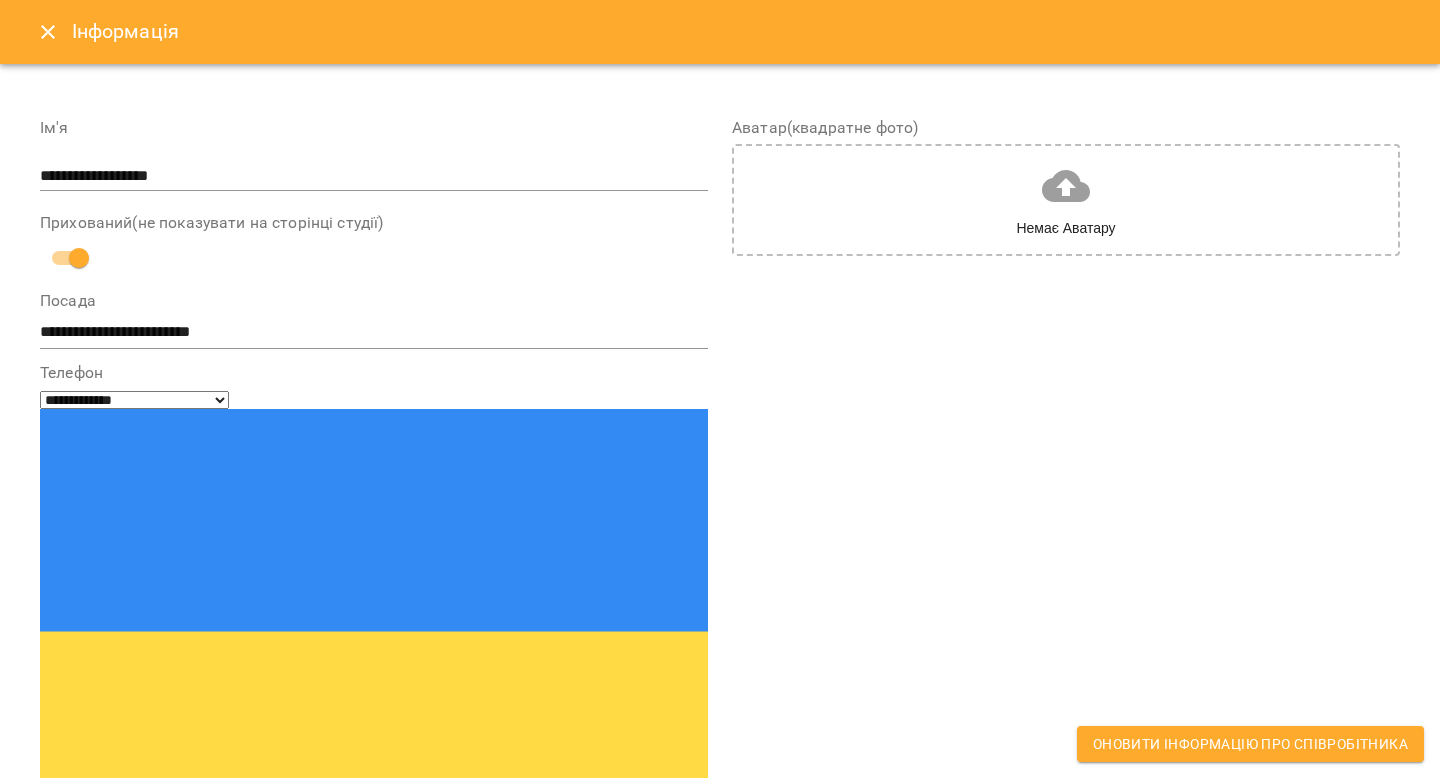 click at bounding box center (114, 867) 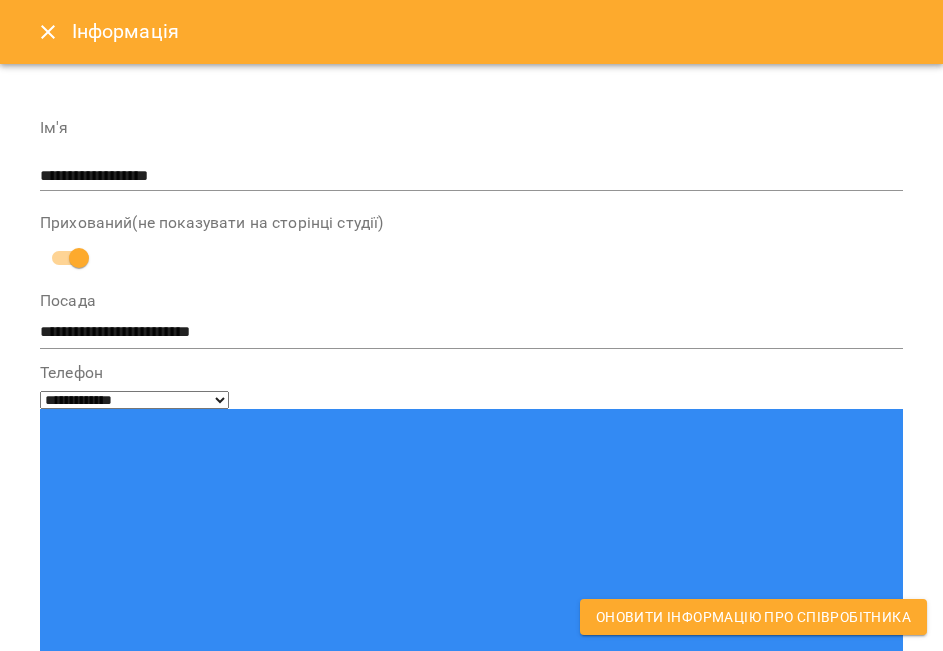 scroll, scrollTop: 2127, scrollLeft: 0, axis: vertical 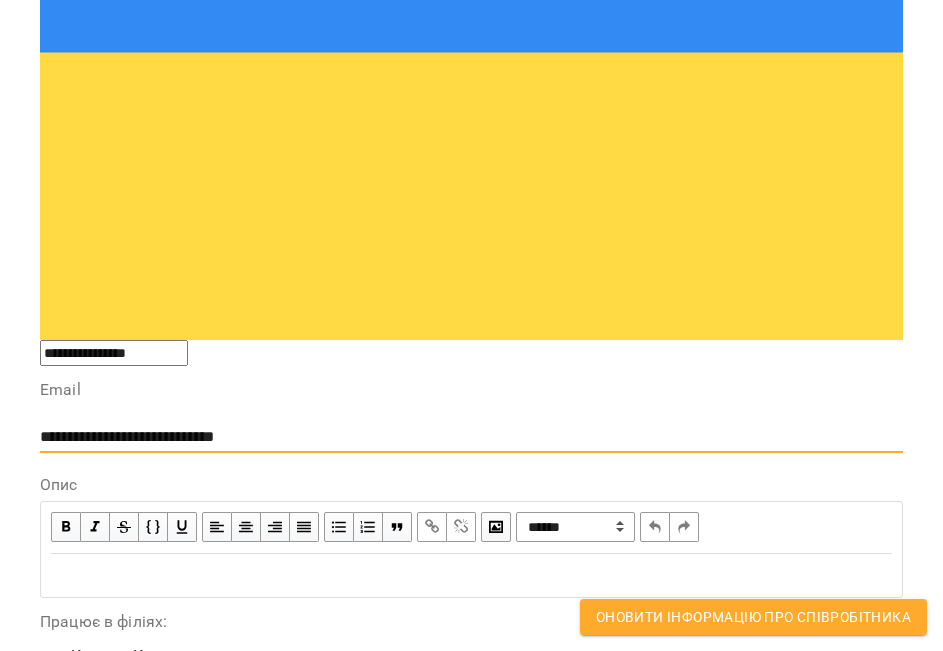 type on "**********" 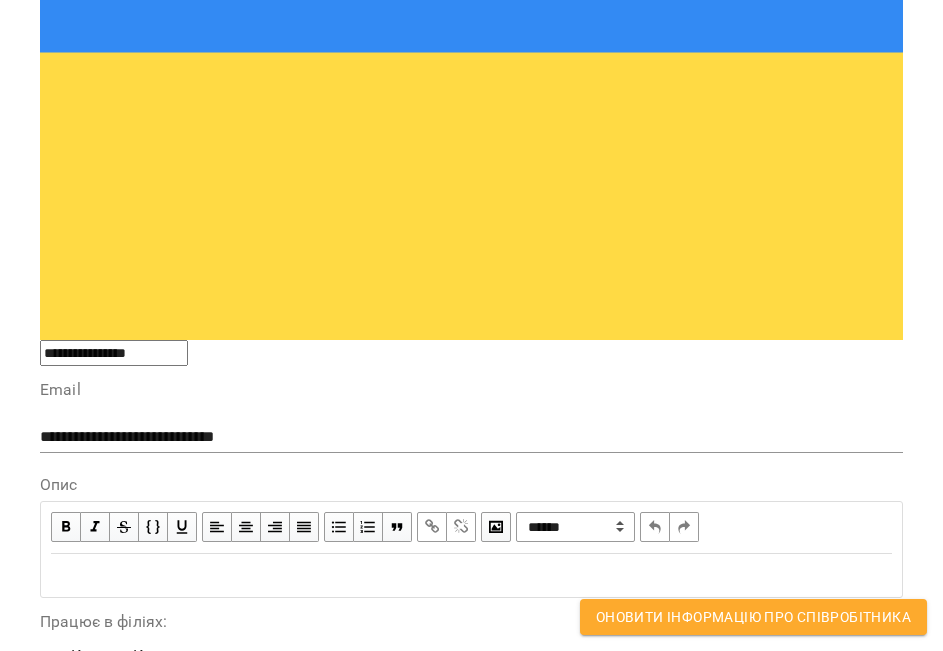 click 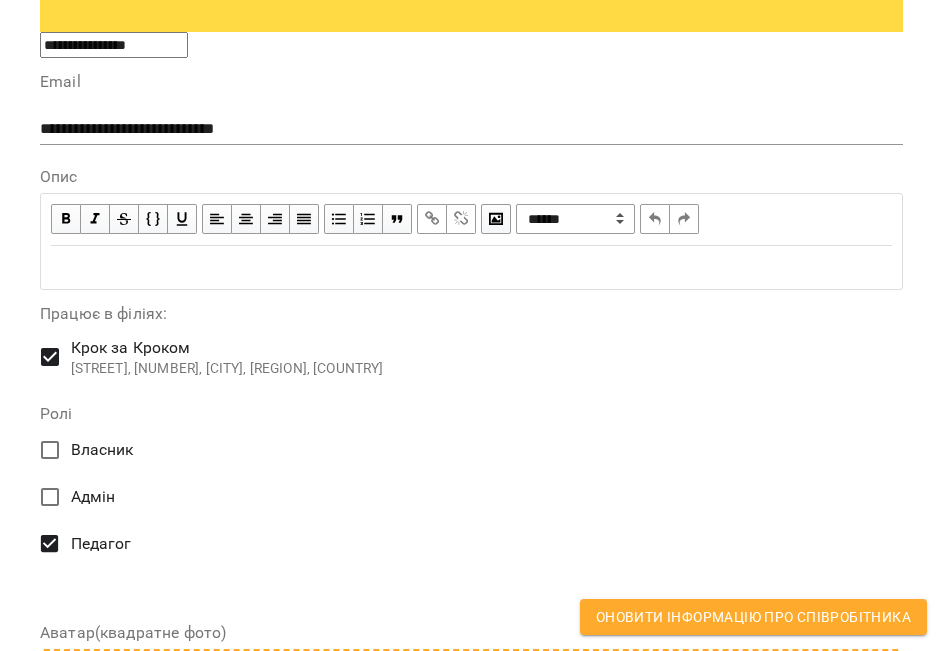 scroll, scrollTop: 954, scrollLeft: 0, axis: vertical 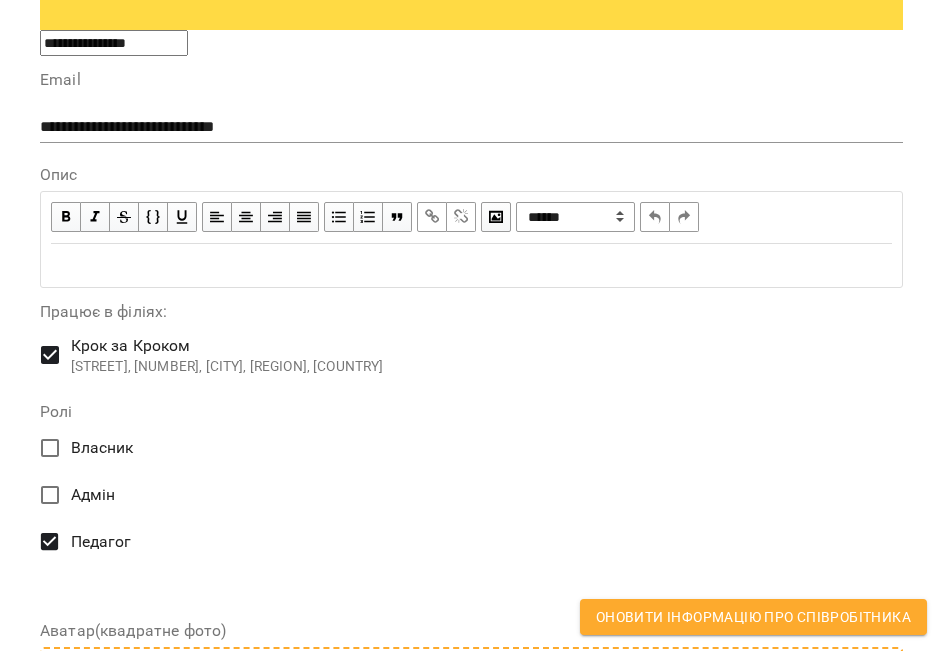 click on "Оновити інформацію про співробітника" at bounding box center [753, 617] 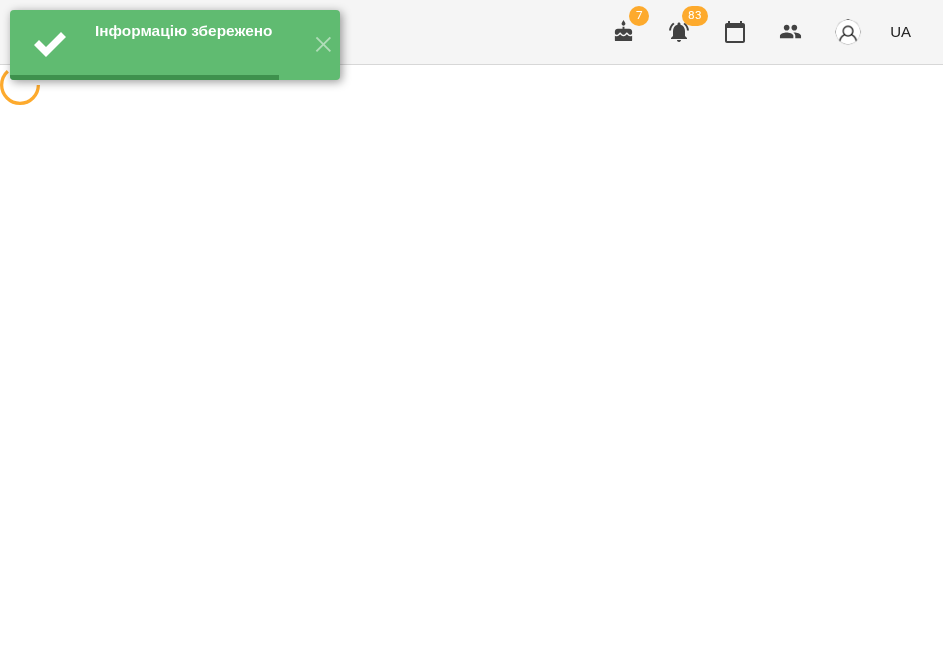 scroll, scrollTop: 0, scrollLeft: 0, axis: both 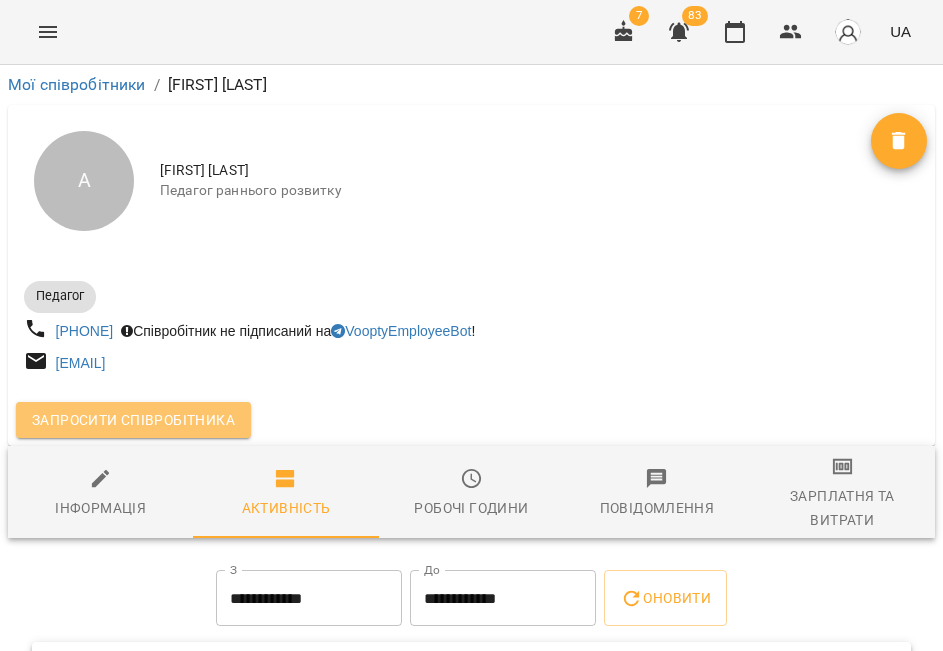 click on "Запросити співробітника" at bounding box center (133, 420) 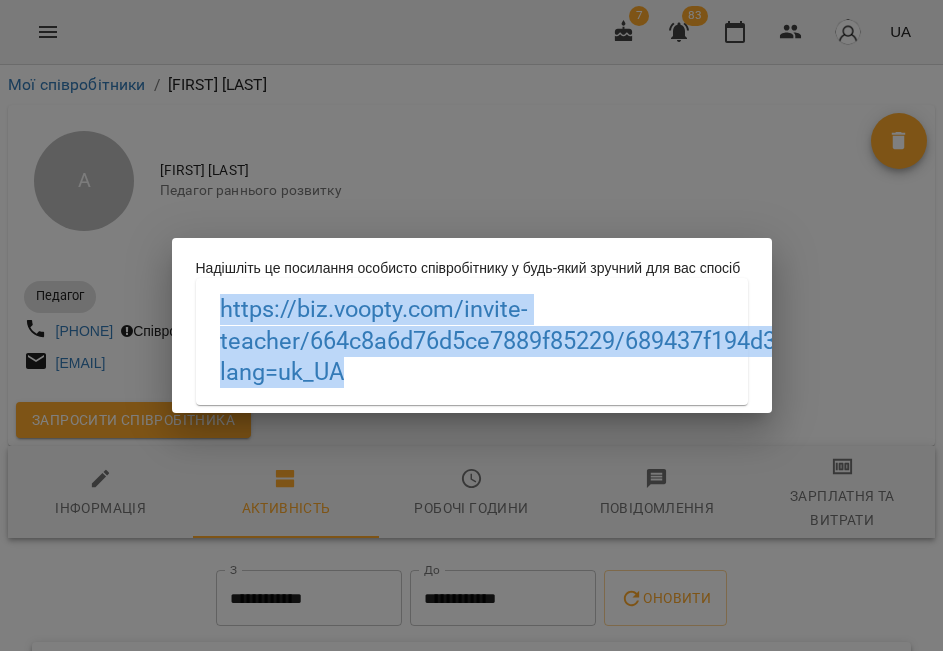 drag, startPoint x: 619, startPoint y: 397, endPoint x: 197, endPoint y: 309, distance: 431.07773 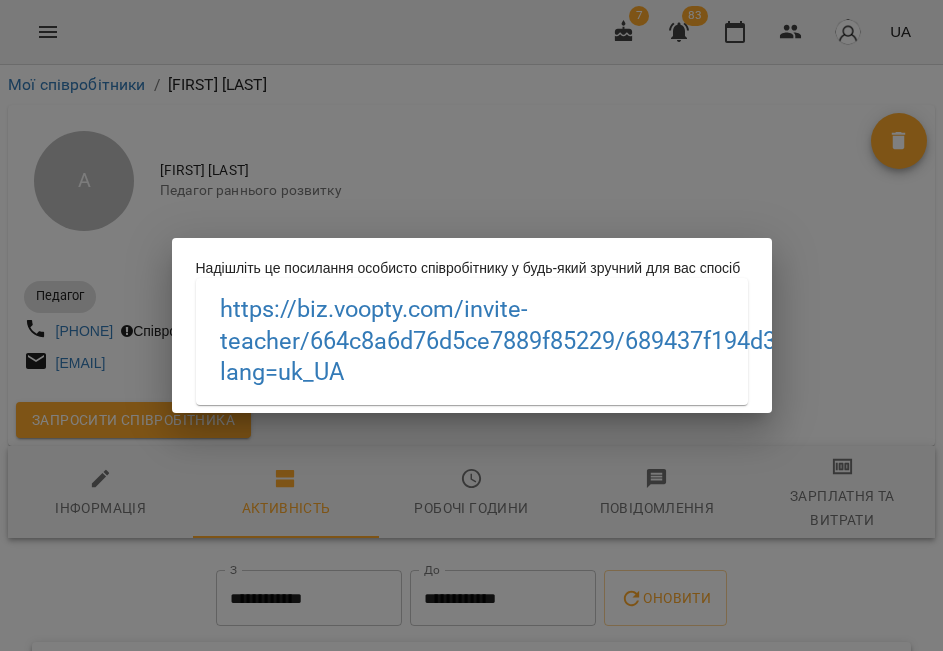 click on "Надішліть це посилання особисто співробітнику у будь-який зручний для вас спосіб https://biz.voopty.com /invite-teacher/664c8a6d76d5ce7889f85229/689437f194d3f6a24330c3eb?lang=uk_UA" at bounding box center [471, 325] 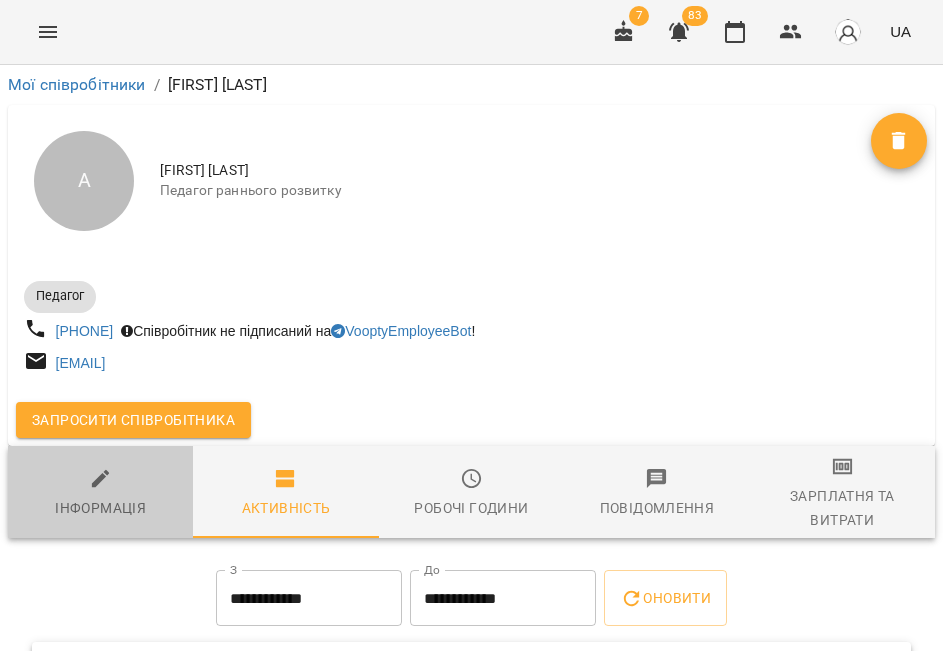 click on "Інформація" at bounding box center (100, 508) 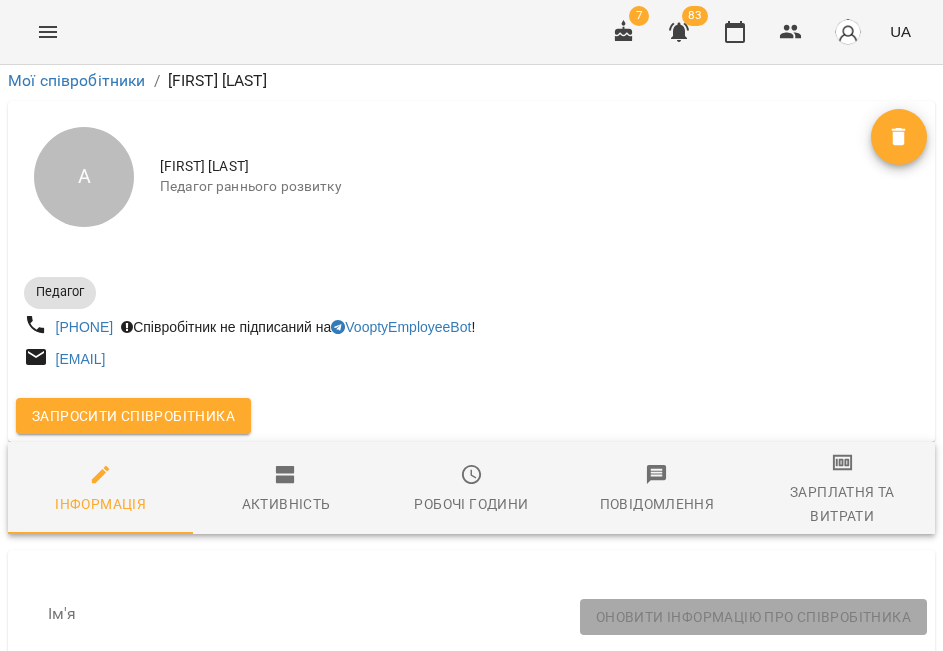 scroll, scrollTop: 1293, scrollLeft: 0, axis: vertical 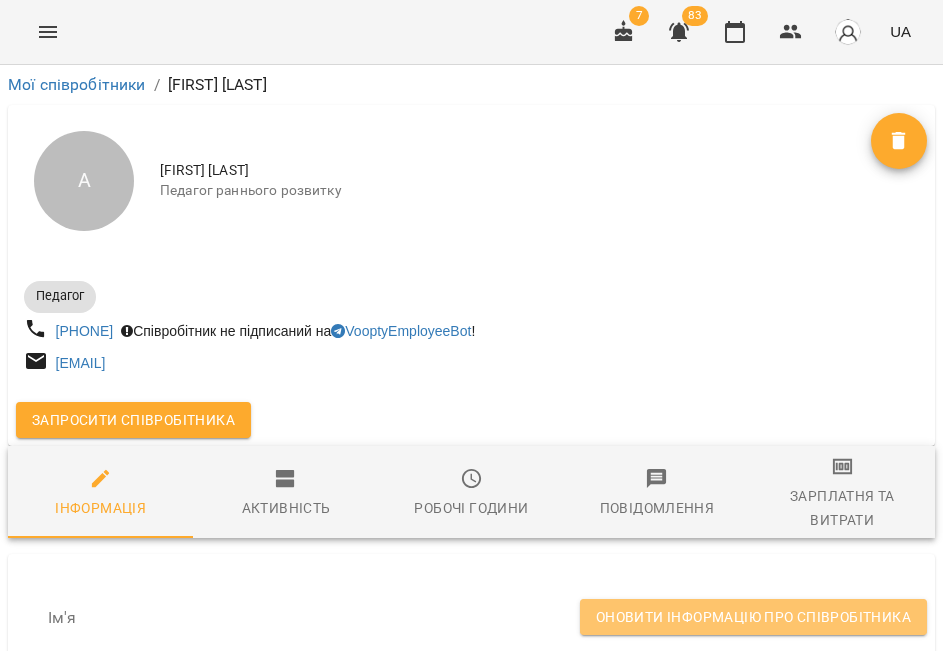 click on "Оновити інформацію про співробітника" at bounding box center (753, 617) 